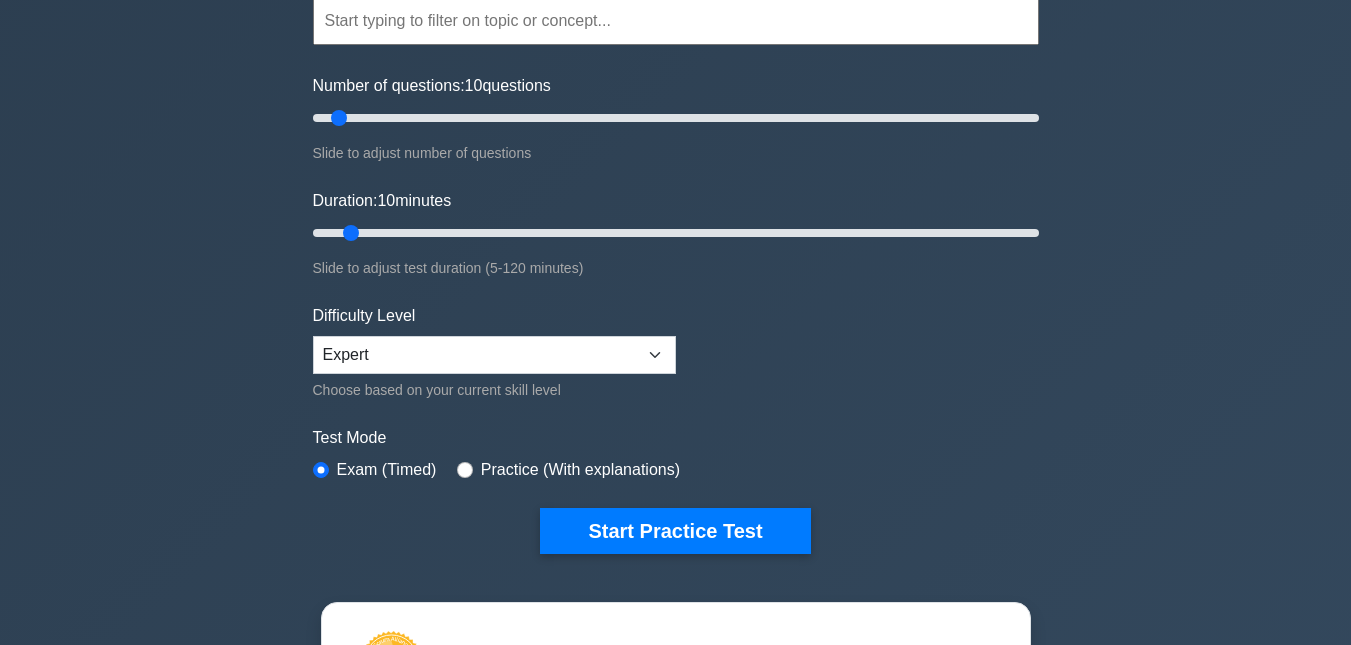 scroll, scrollTop: 200, scrollLeft: 0, axis: vertical 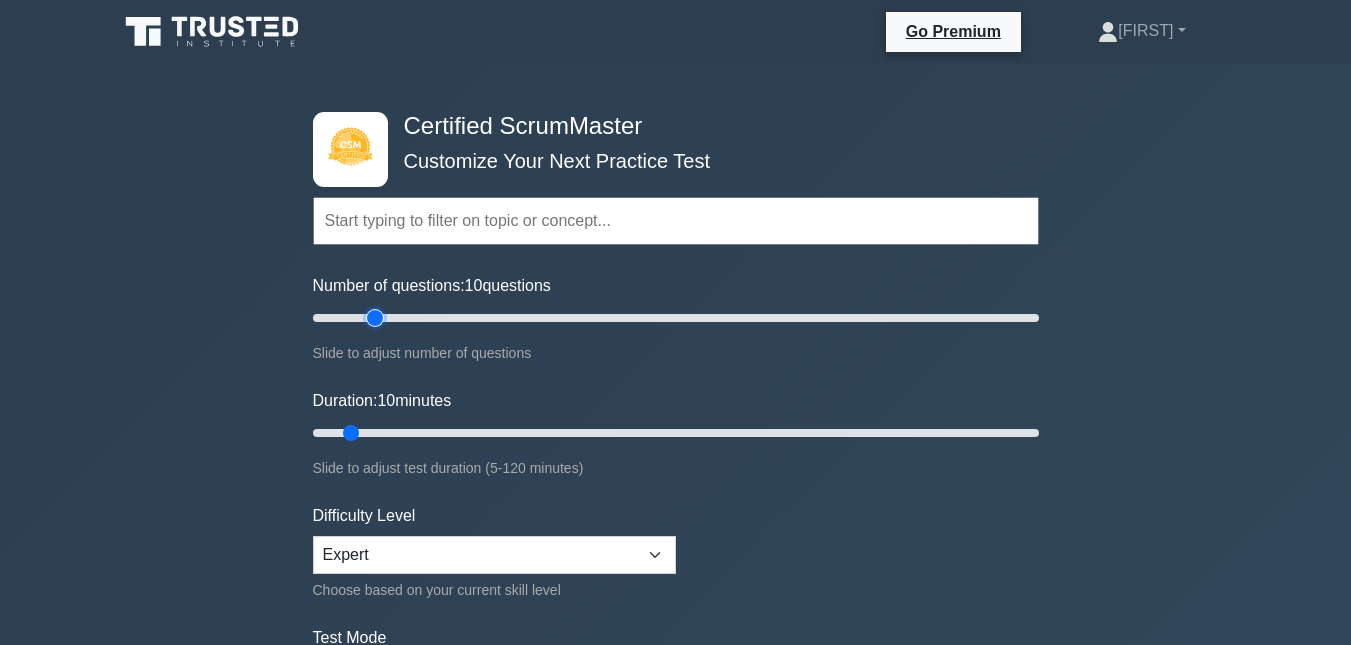 click on "Number of questions:  10  questions" at bounding box center [676, 318] 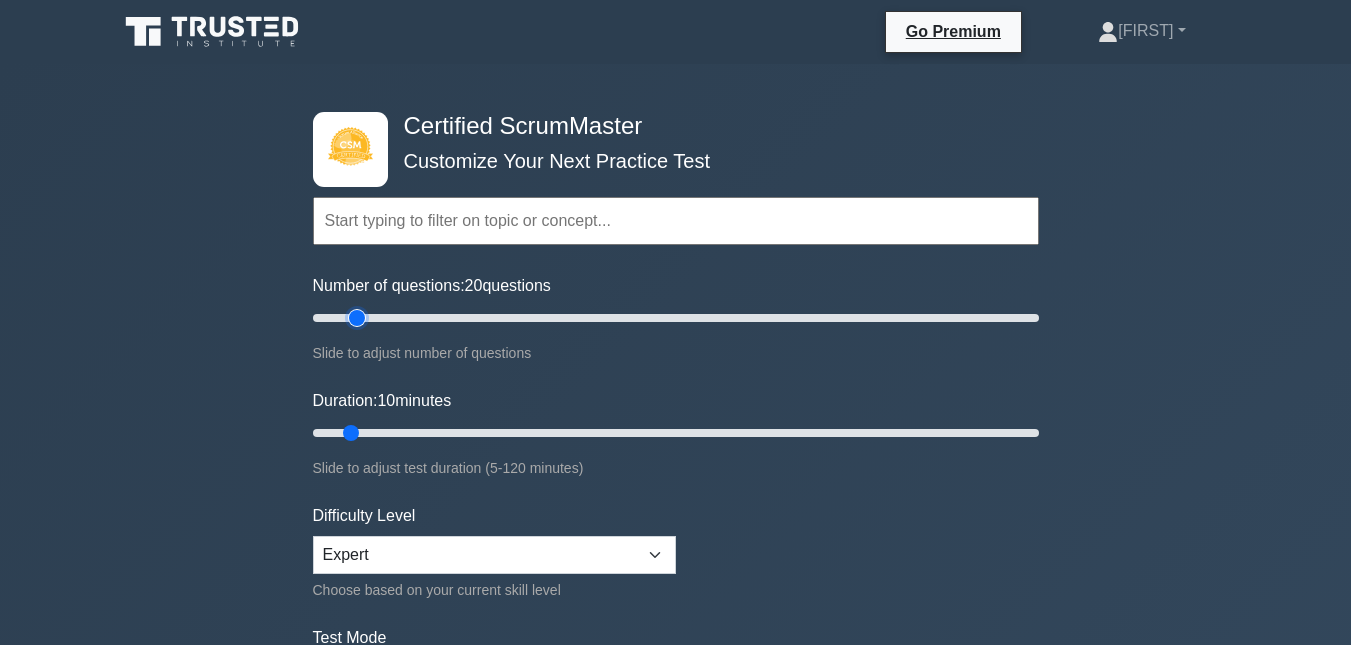 type on "15" 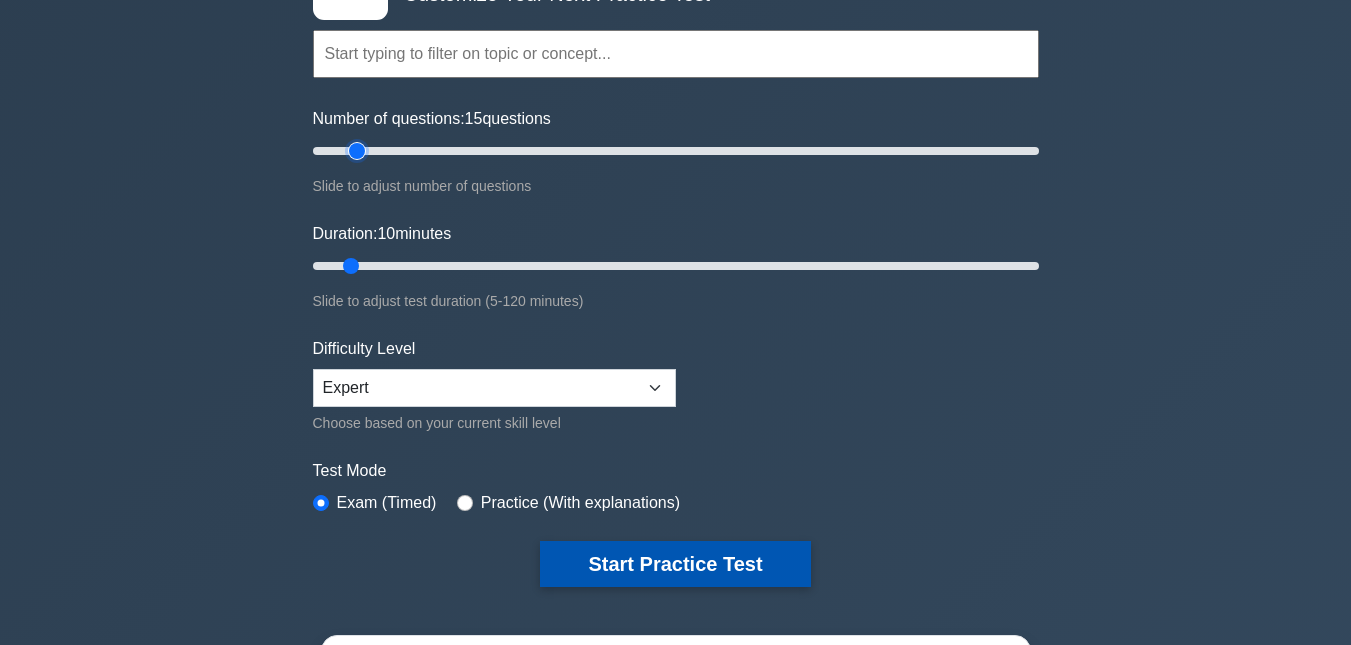 scroll, scrollTop: 200, scrollLeft: 0, axis: vertical 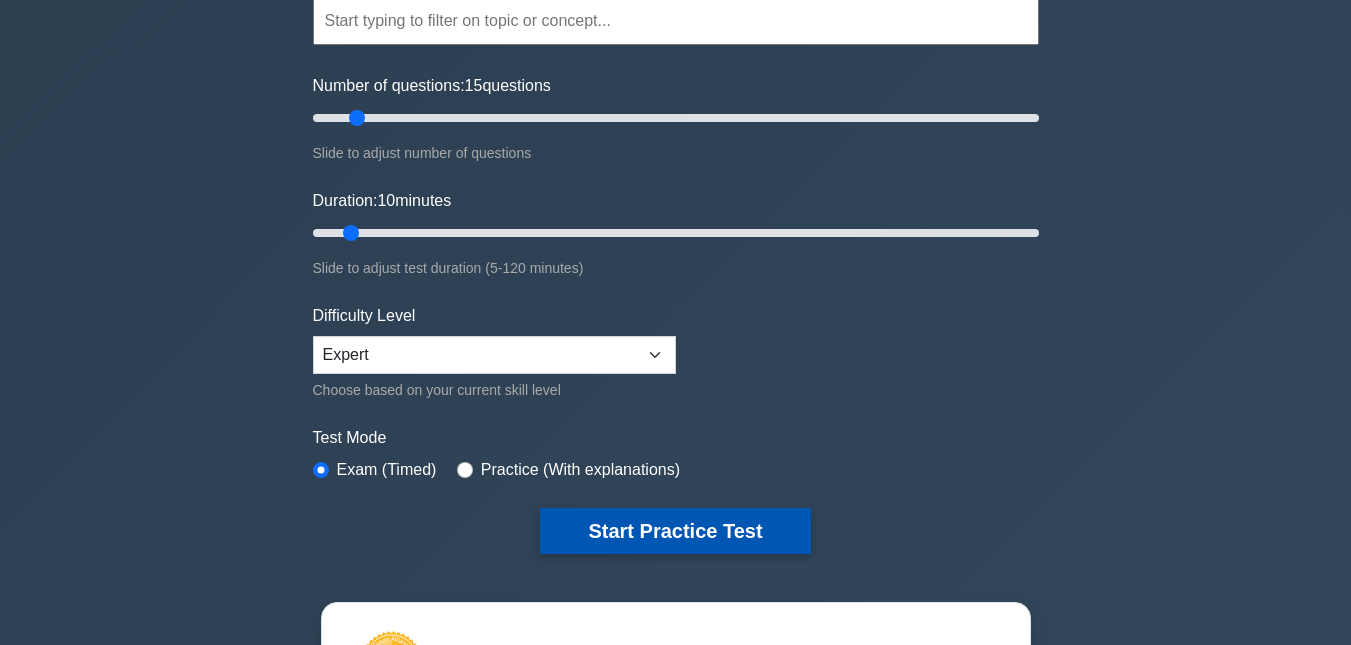 click on "Start Practice Test" at bounding box center (675, 531) 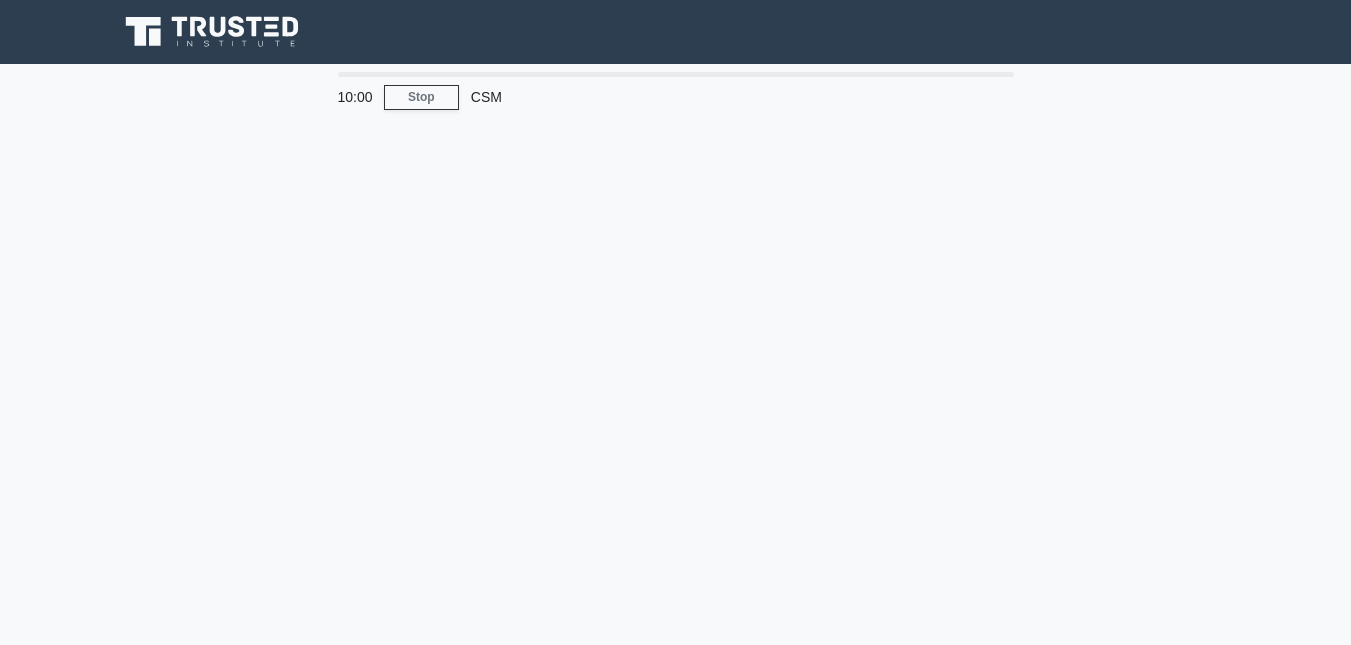 scroll, scrollTop: 0, scrollLeft: 0, axis: both 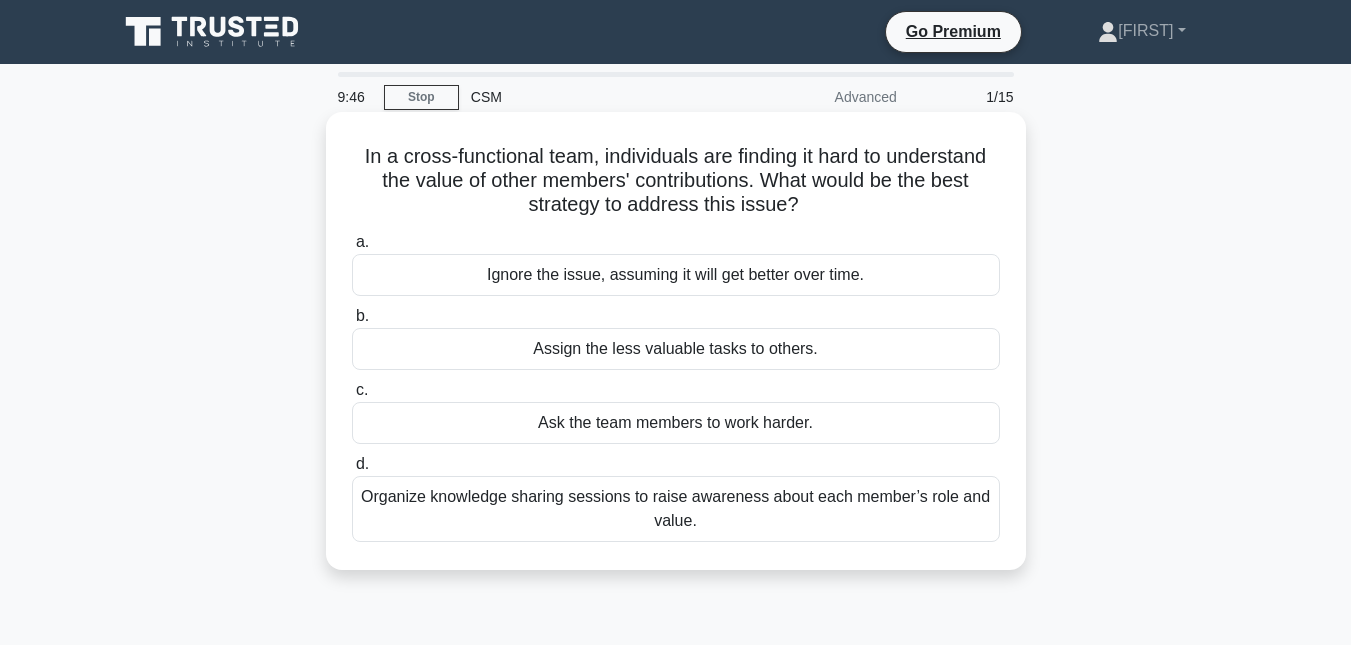 click on "Organize knowledge sharing sessions to raise awareness about each member’s role and value." at bounding box center (676, 509) 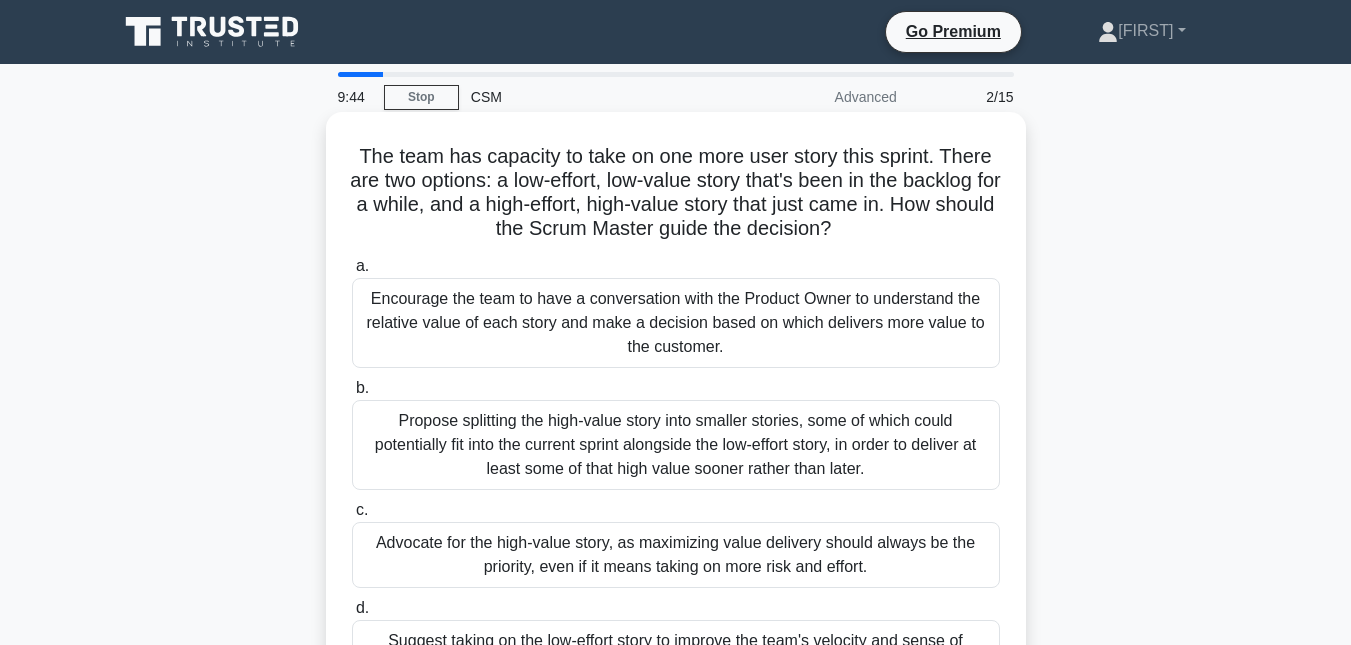 scroll, scrollTop: 100, scrollLeft: 0, axis: vertical 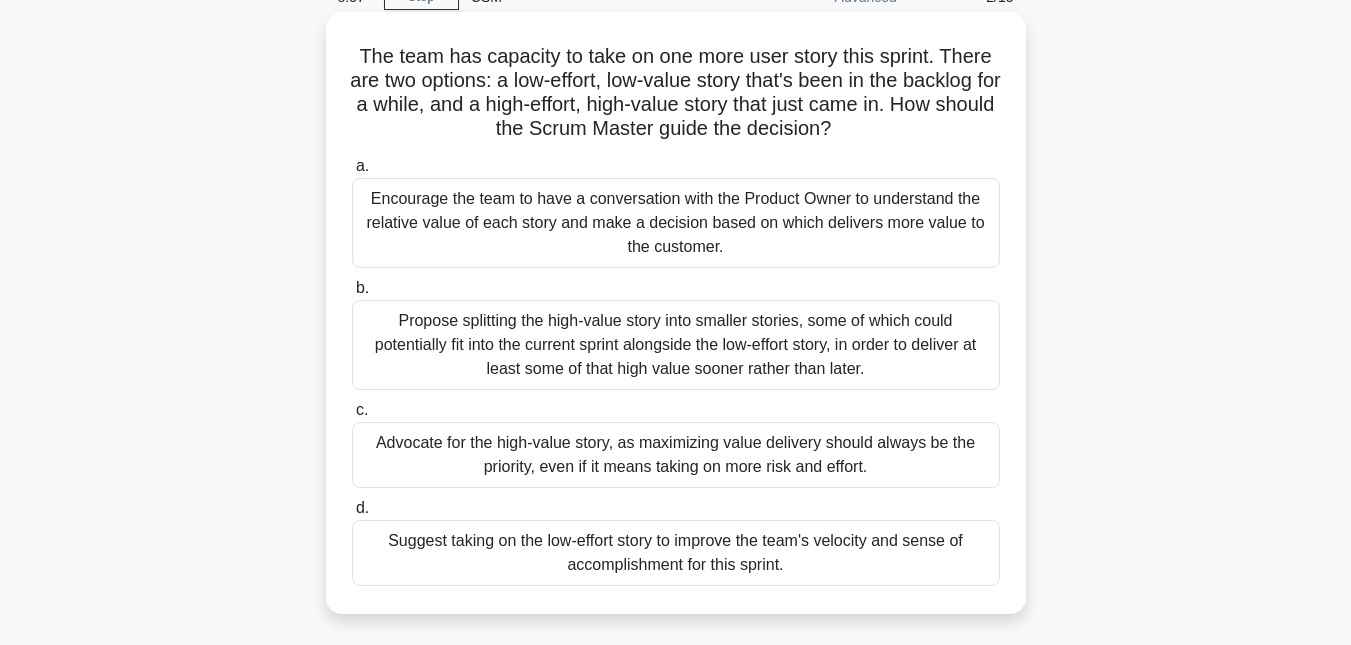 click on "Encourage the team to have a conversation with the Product Owner to understand the relative value of each story and make a decision based on which delivers more value to the customer." at bounding box center [676, 223] 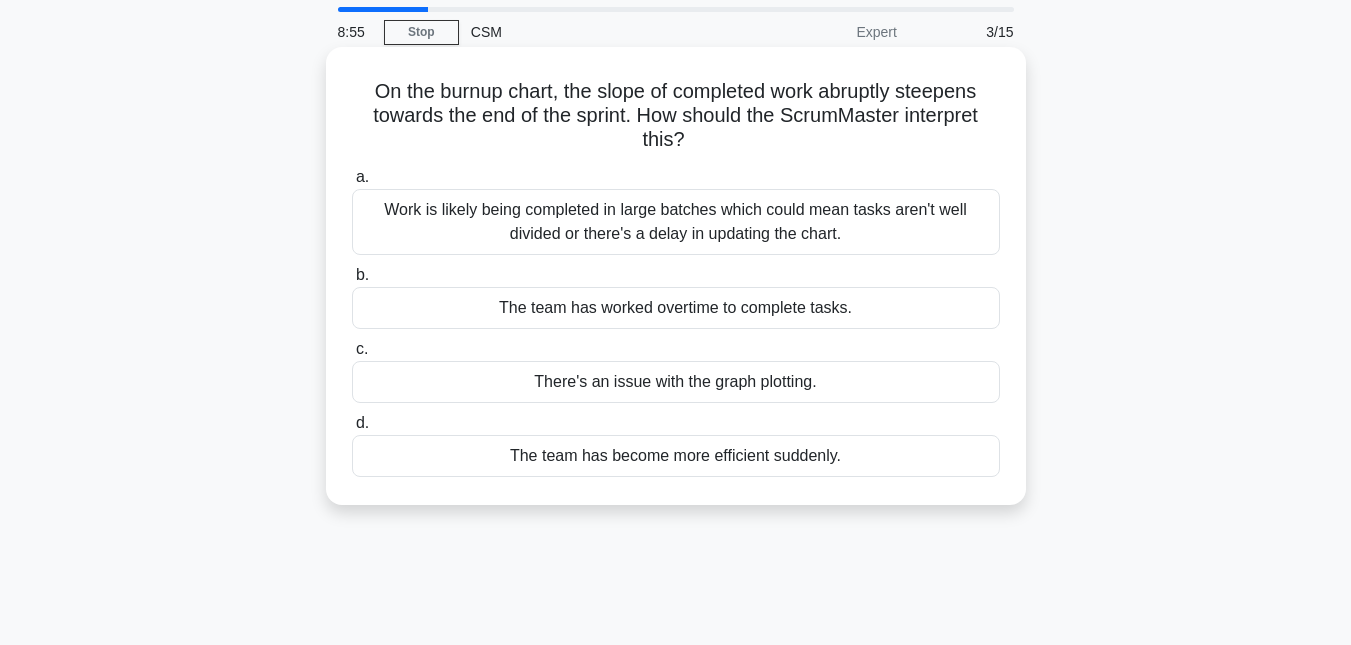 scroll, scrollTop: 100, scrollLeft: 0, axis: vertical 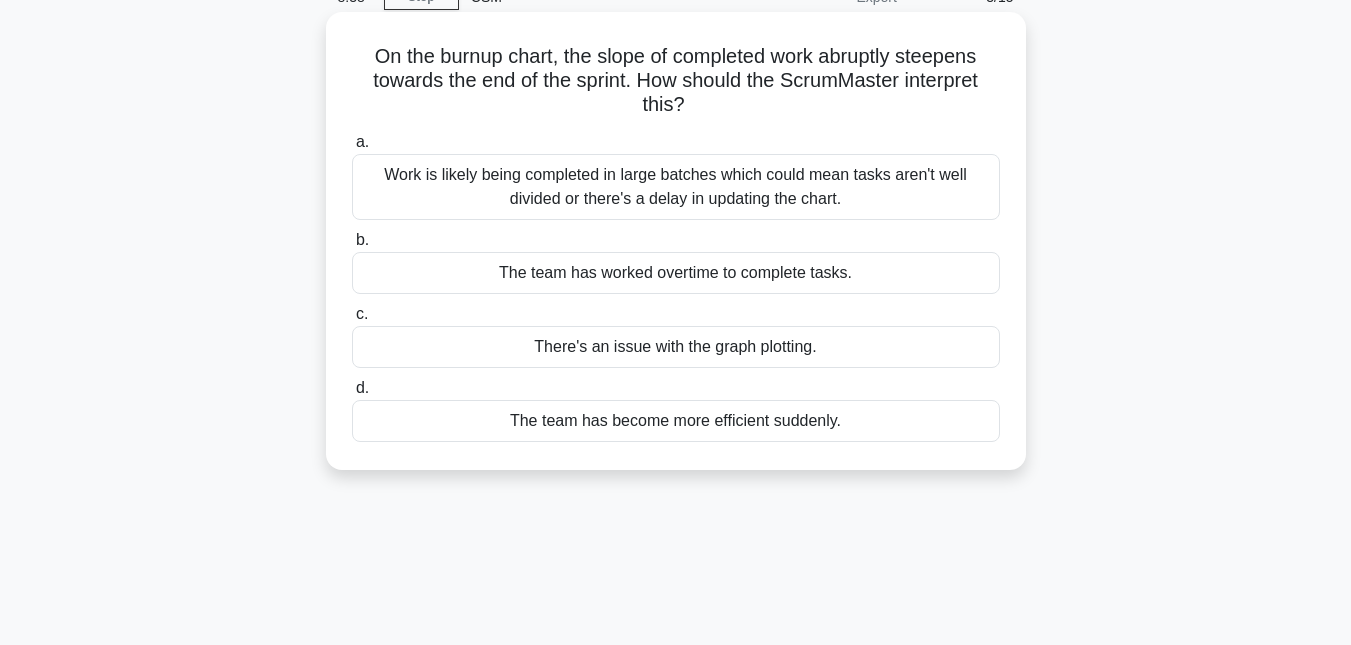 click on "Work is likely being completed in large batches which could mean tasks aren't well divided or there's a delay in updating the chart." at bounding box center (676, 187) 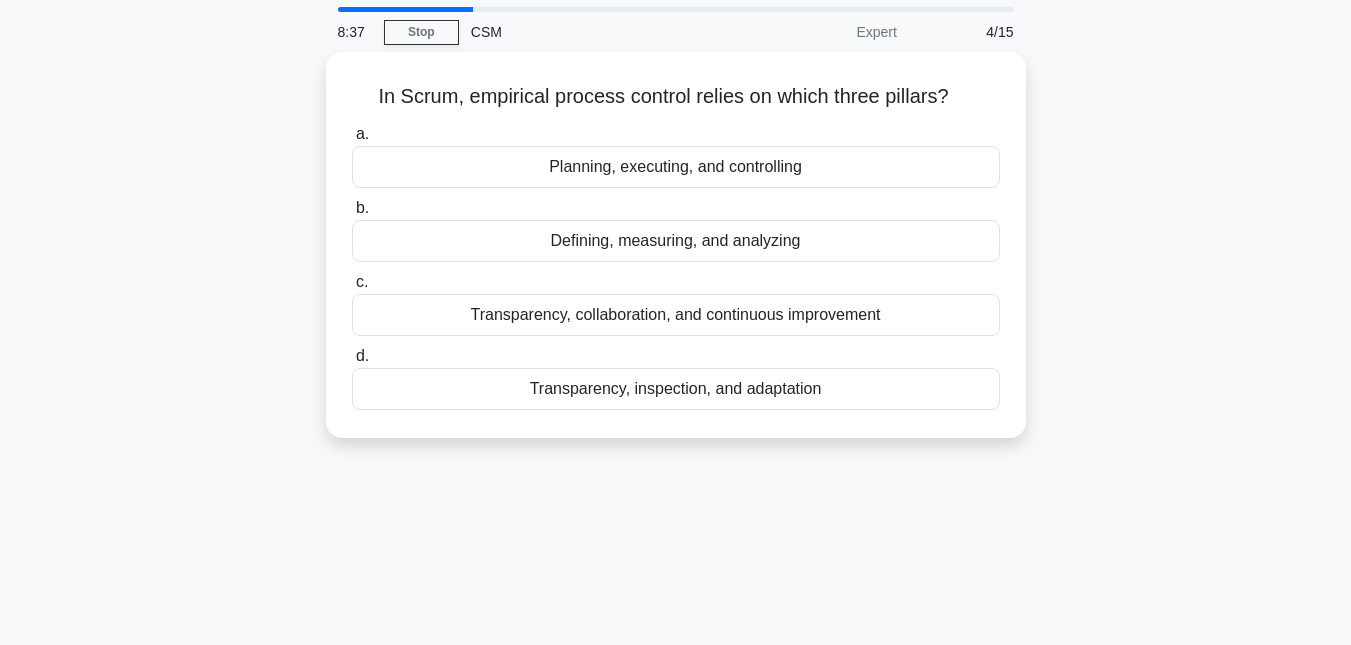 scroll, scrollTop: 100, scrollLeft: 0, axis: vertical 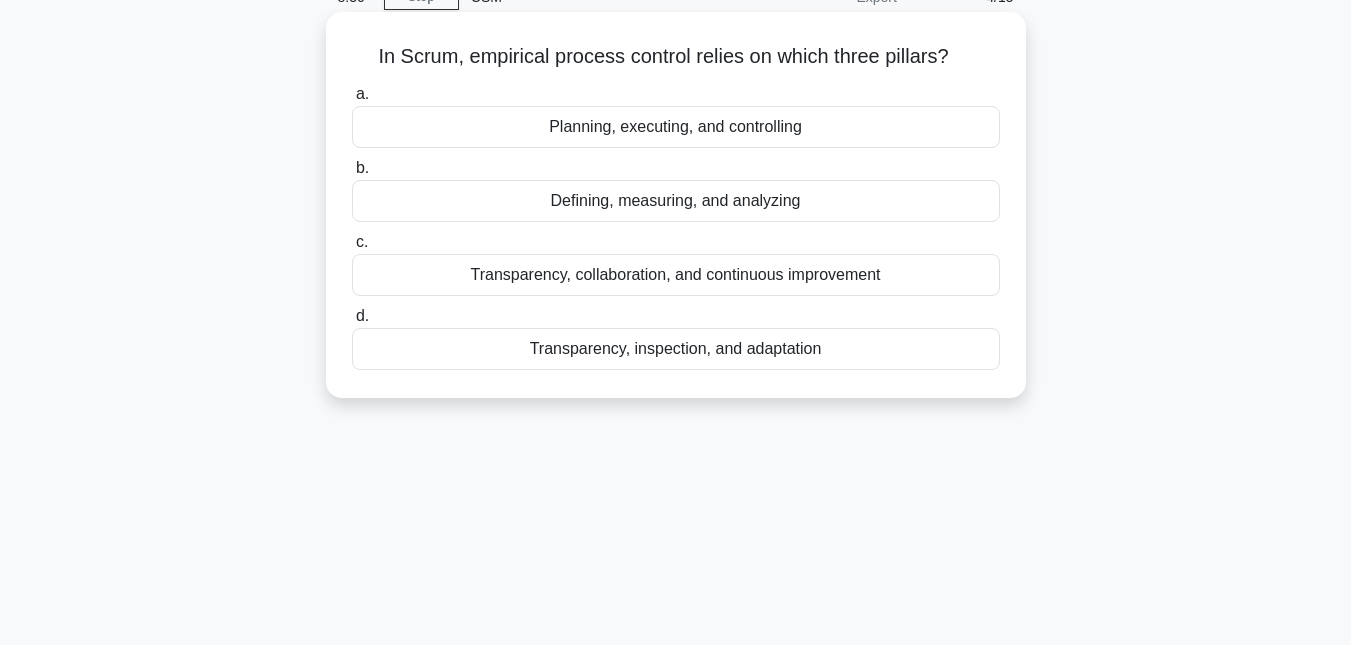 click on "Transparency, inspection, and adaptation" at bounding box center [676, 349] 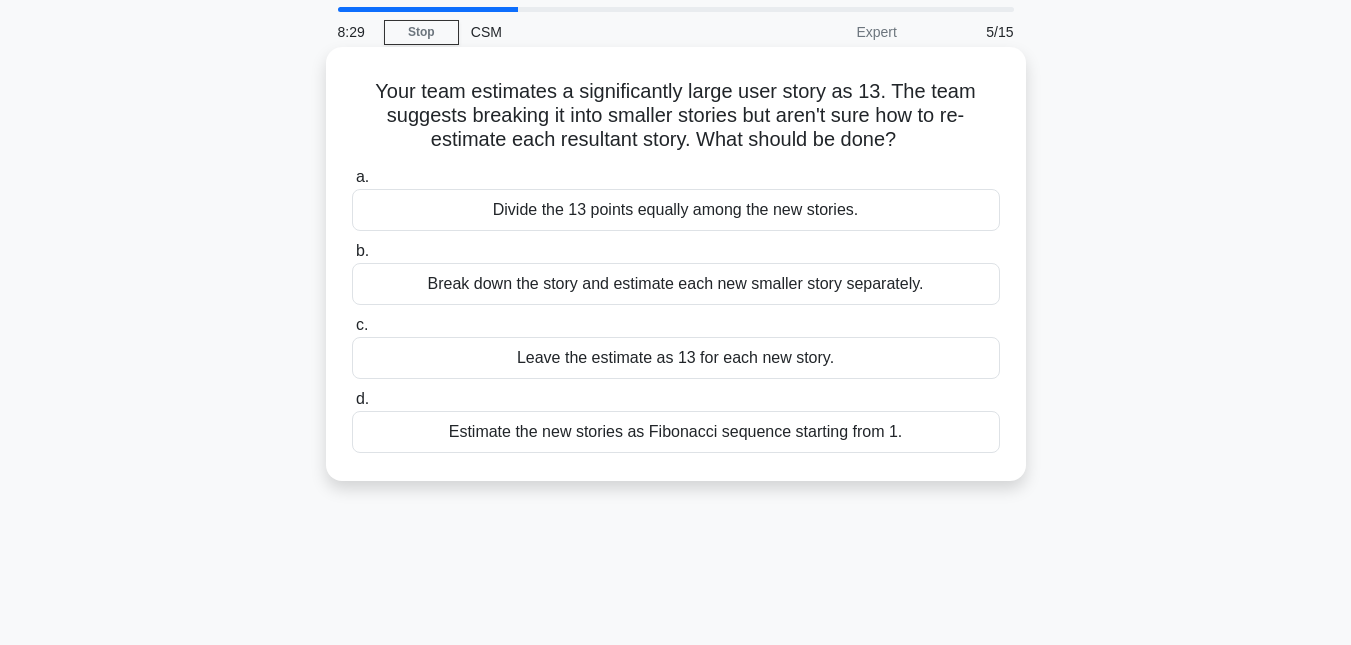 scroll, scrollTop: 100, scrollLeft: 0, axis: vertical 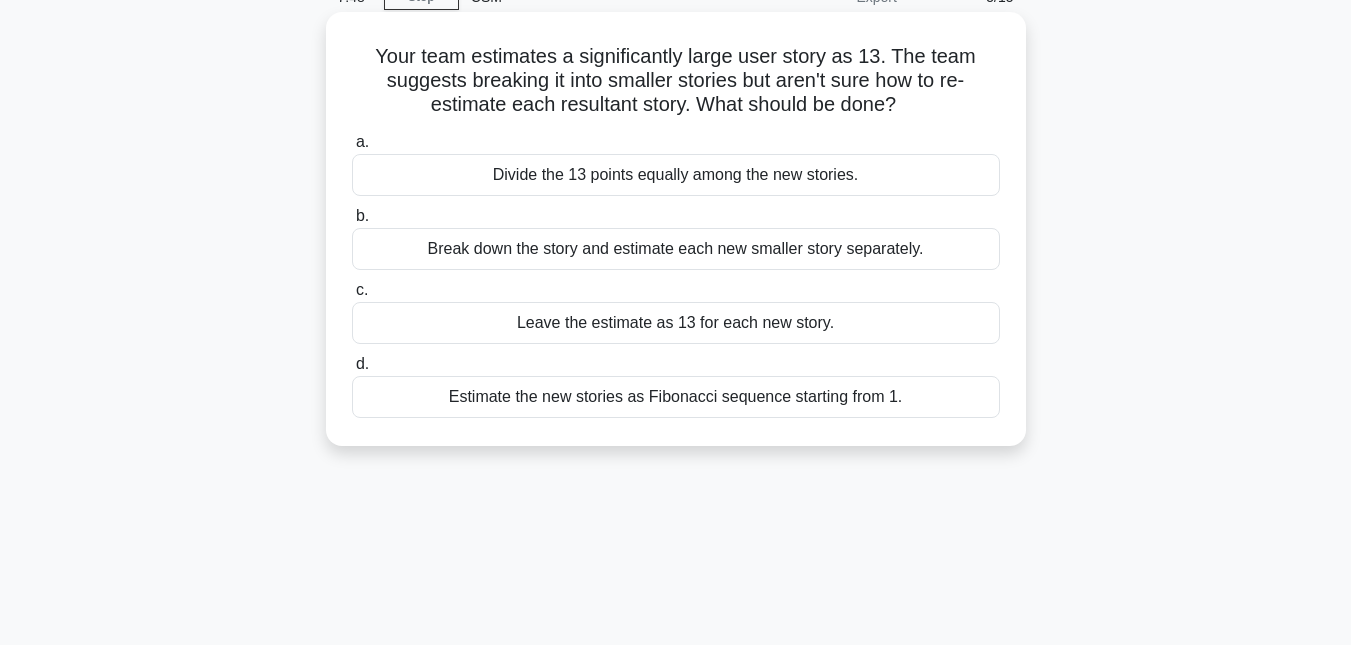 click on "Estimate the new stories as Fibonacci sequence starting from 1." at bounding box center [676, 397] 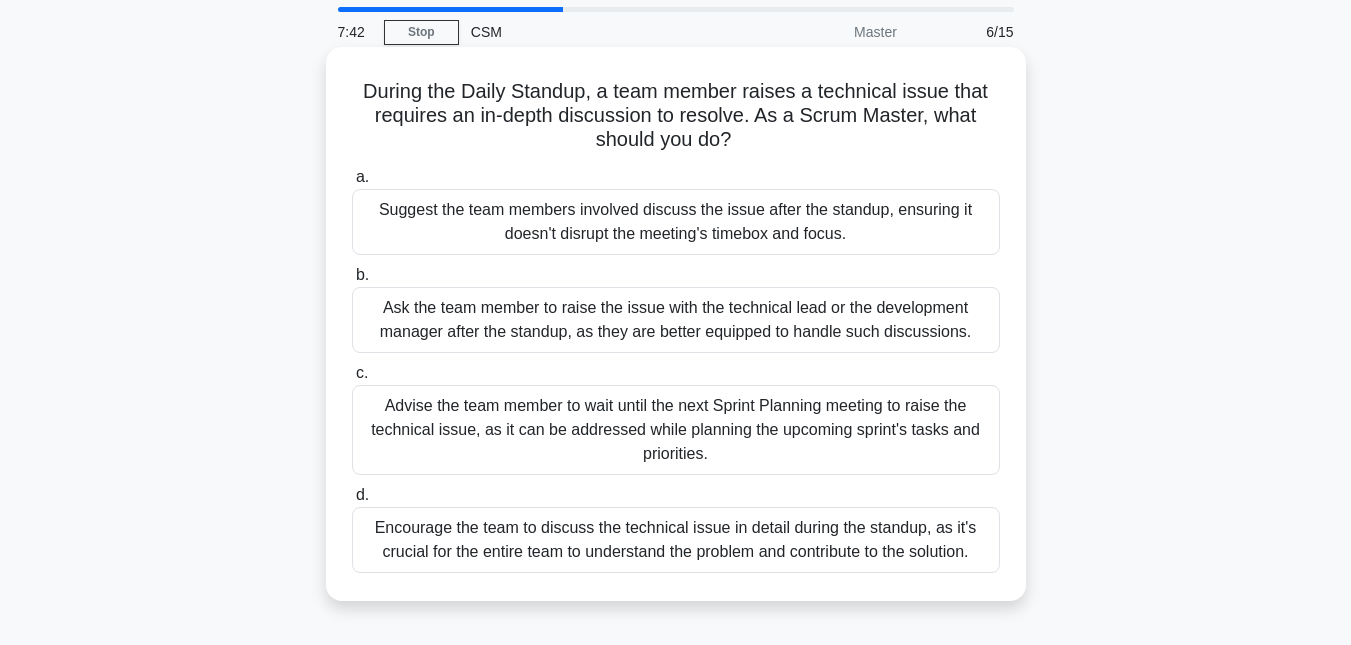 scroll, scrollTop: 100, scrollLeft: 0, axis: vertical 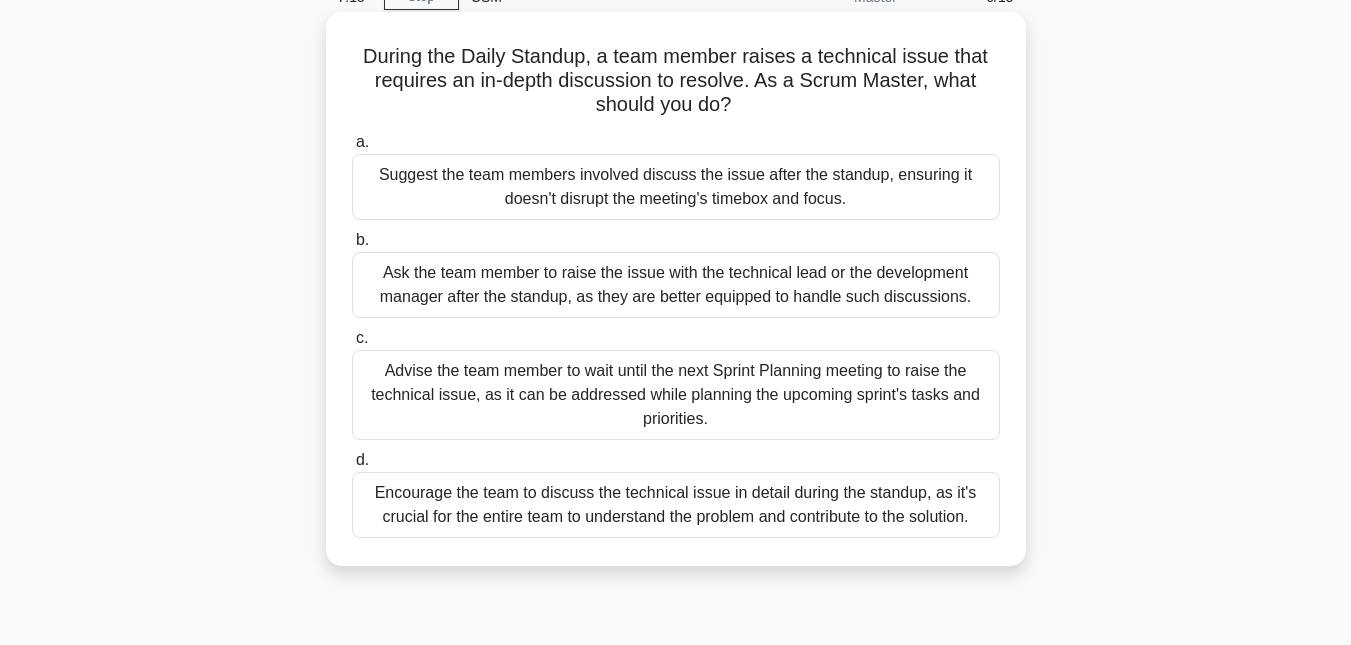 click on "Suggest the team members involved discuss the issue after the standup, ensuring it doesn't disrupt the meeting's timebox and focus." at bounding box center [676, 187] 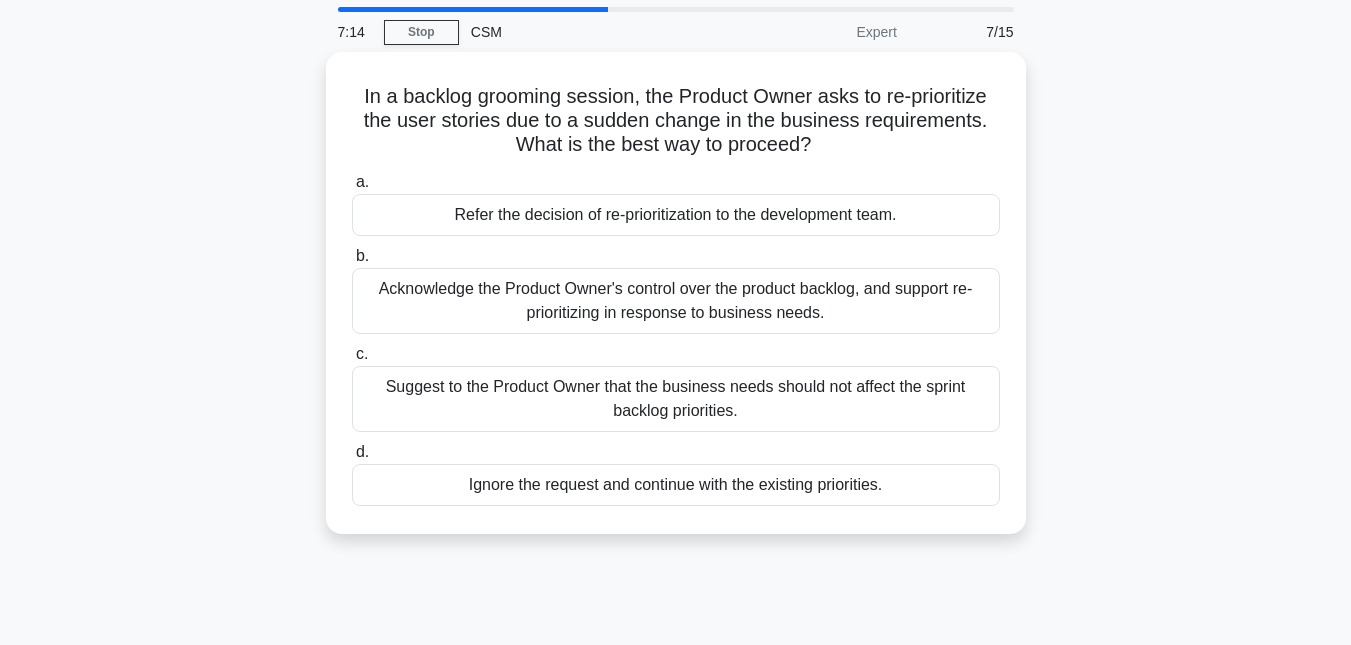 scroll, scrollTop: 100, scrollLeft: 0, axis: vertical 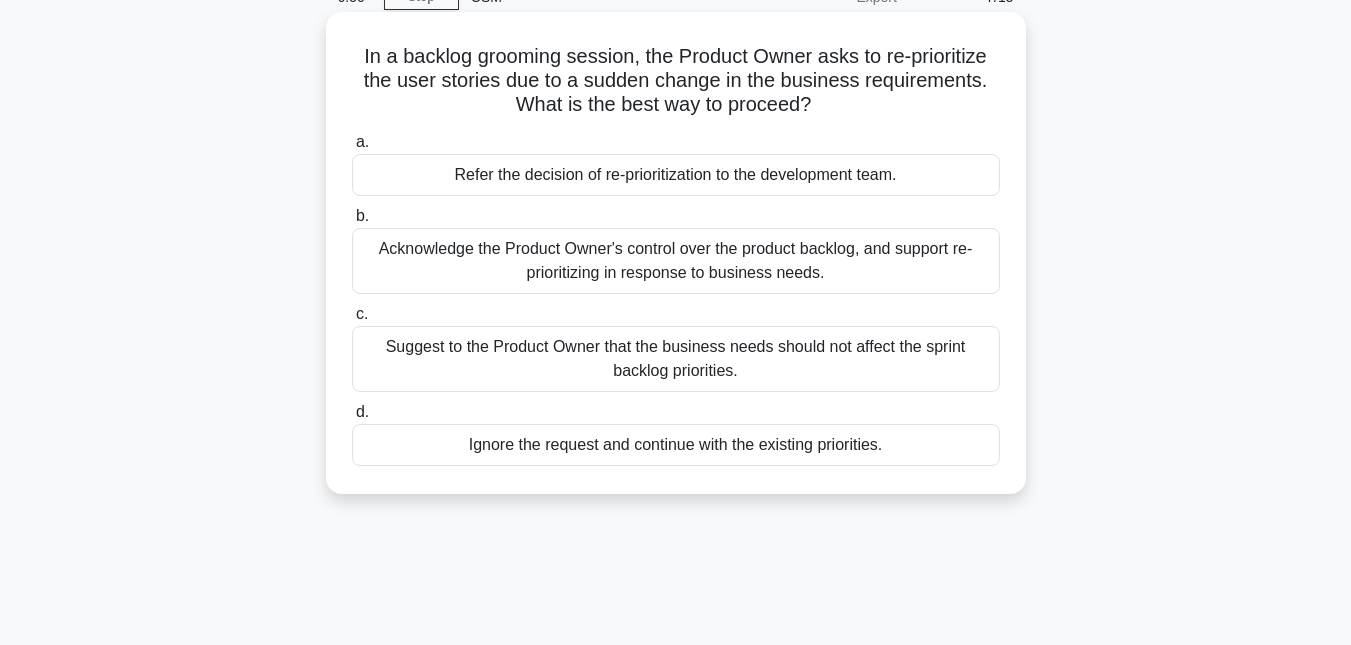click on "Acknowledge the Product Owner's control over the product backlog, and support re-prioritizing in response to business needs." at bounding box center [676, 261] 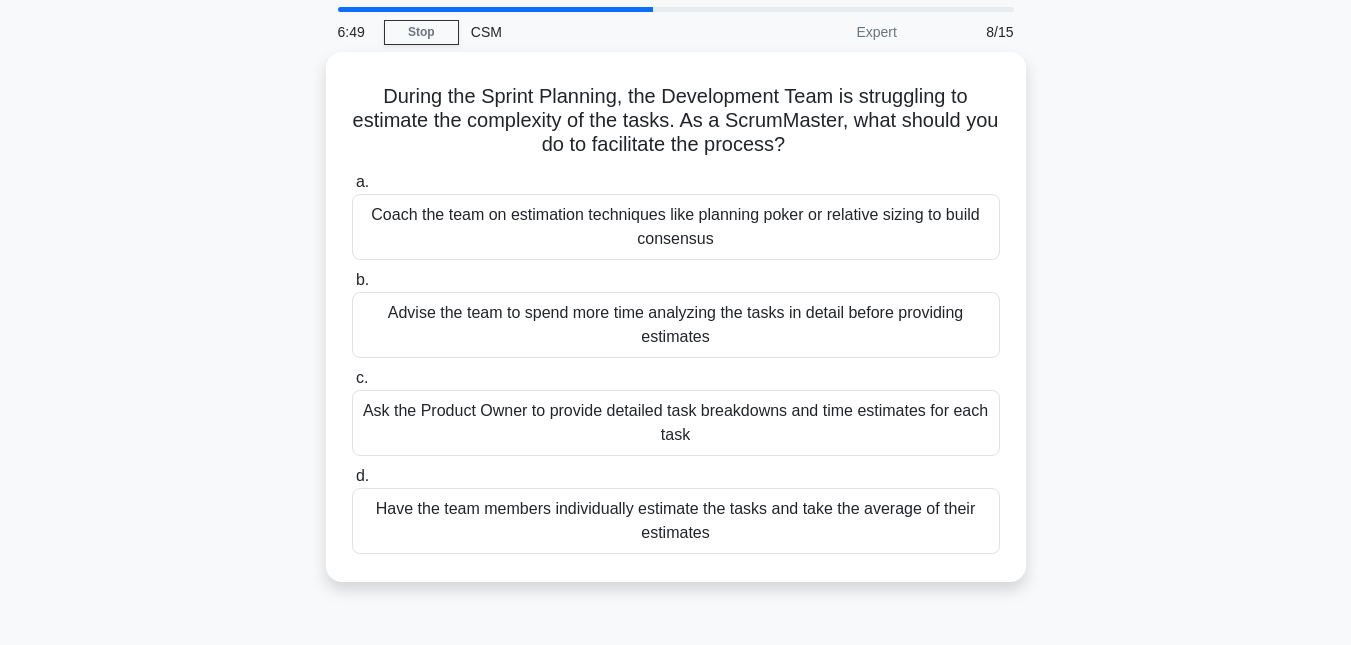 scroll, scrollTop: 100, scrollLeft: 0, axis: vertical 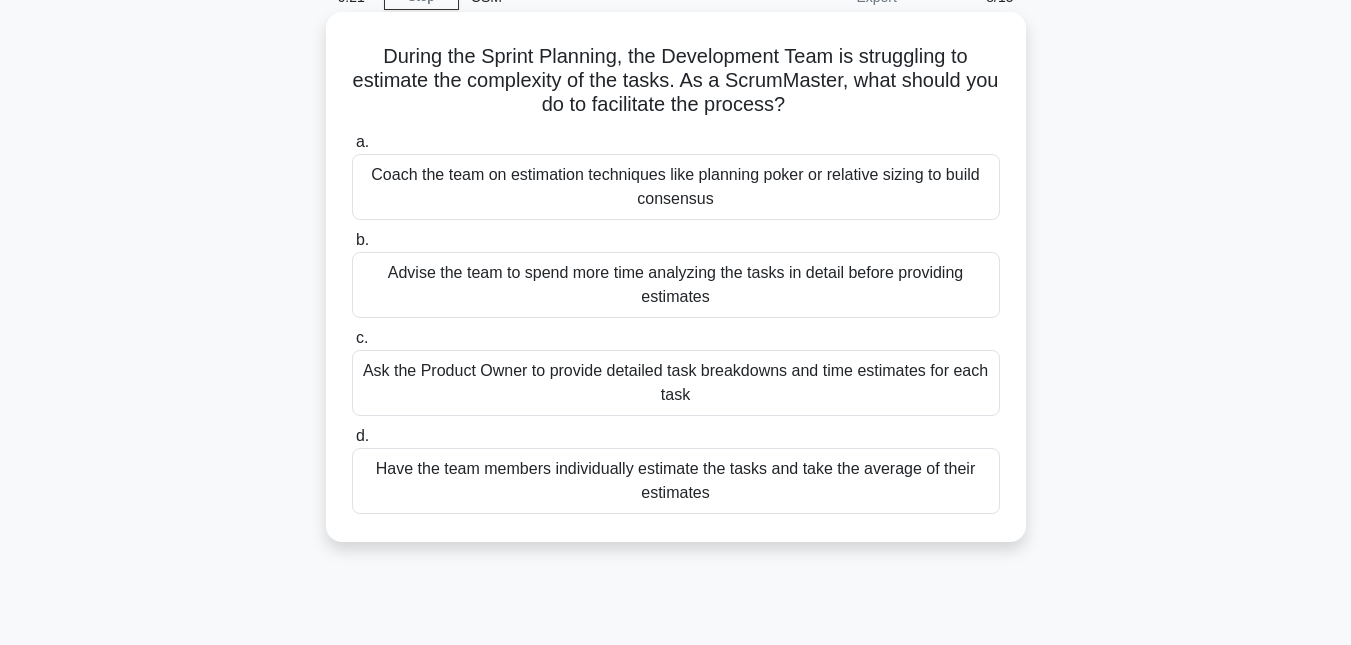 click on "Coach the team on estimation techniques like planning poker or relative sizing to build consensus" at bounding box center (676, 187) 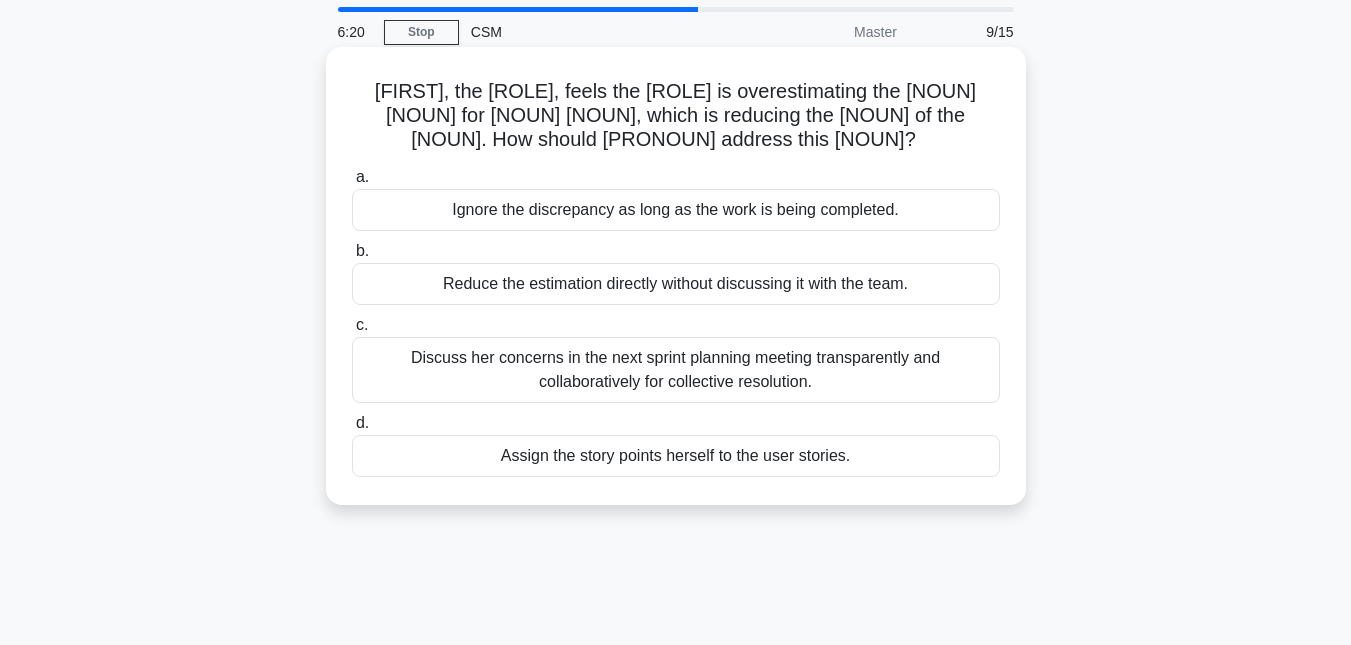 scroll, scrollTop: 100, scrollLeft: 0, axis: vertical 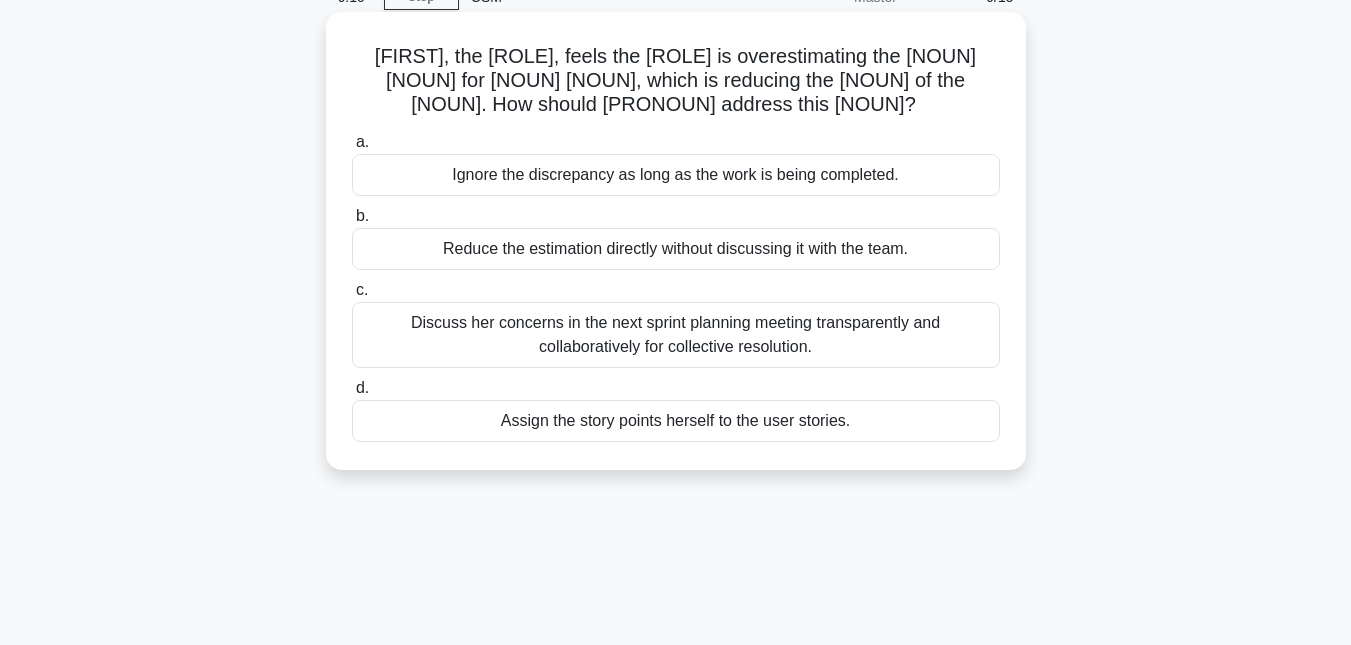 click on "Discuss her concerns in the next sprint planning meeting transparently and collaboratively for collective resolution." at bounding box center [676, 335] 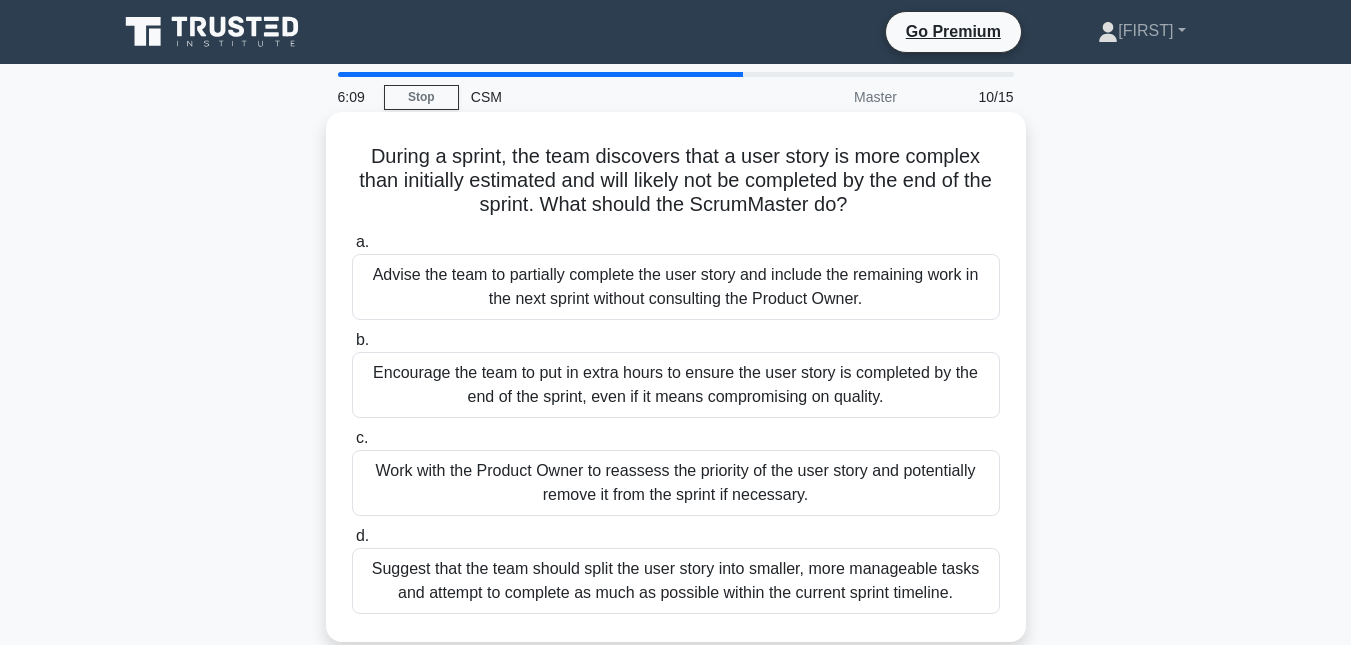 scroll, scrollTop: 100, scrollLeft: 0, axis: vertical 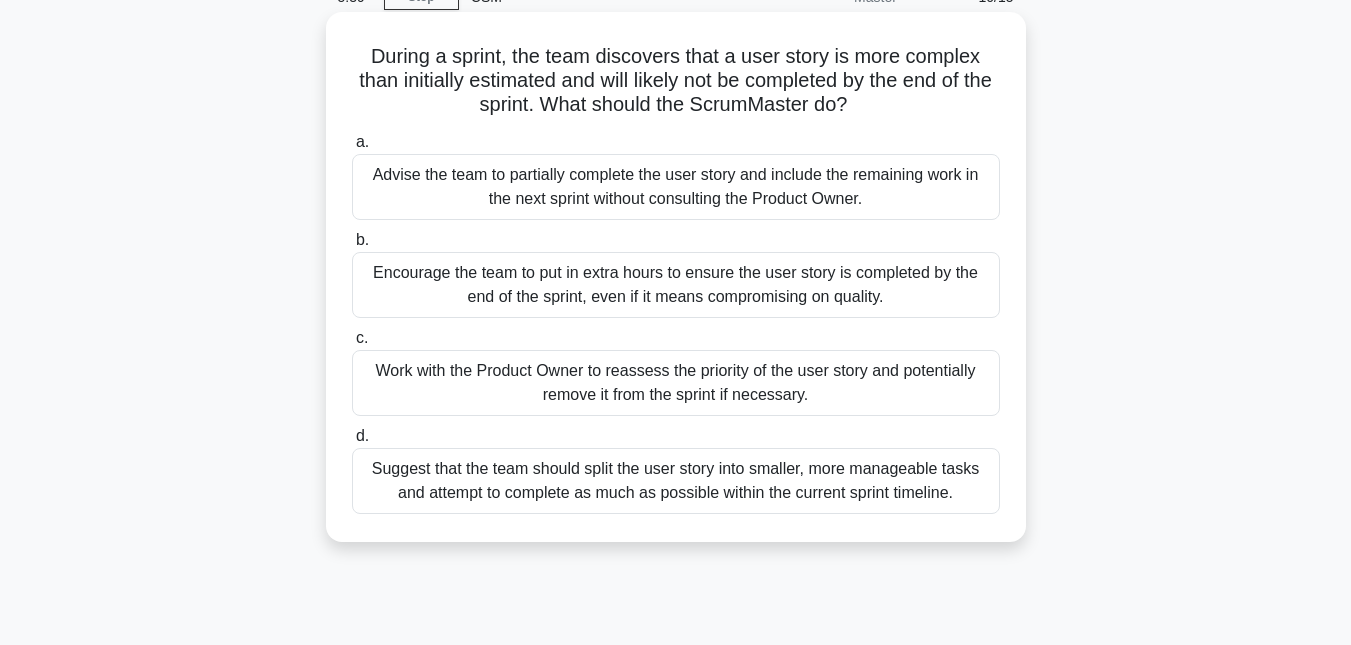 click on "Work with the Product Owner to reassess the priority of the user story and potentially remove it from the sprint if necessary." at bounding box center [676, 383] 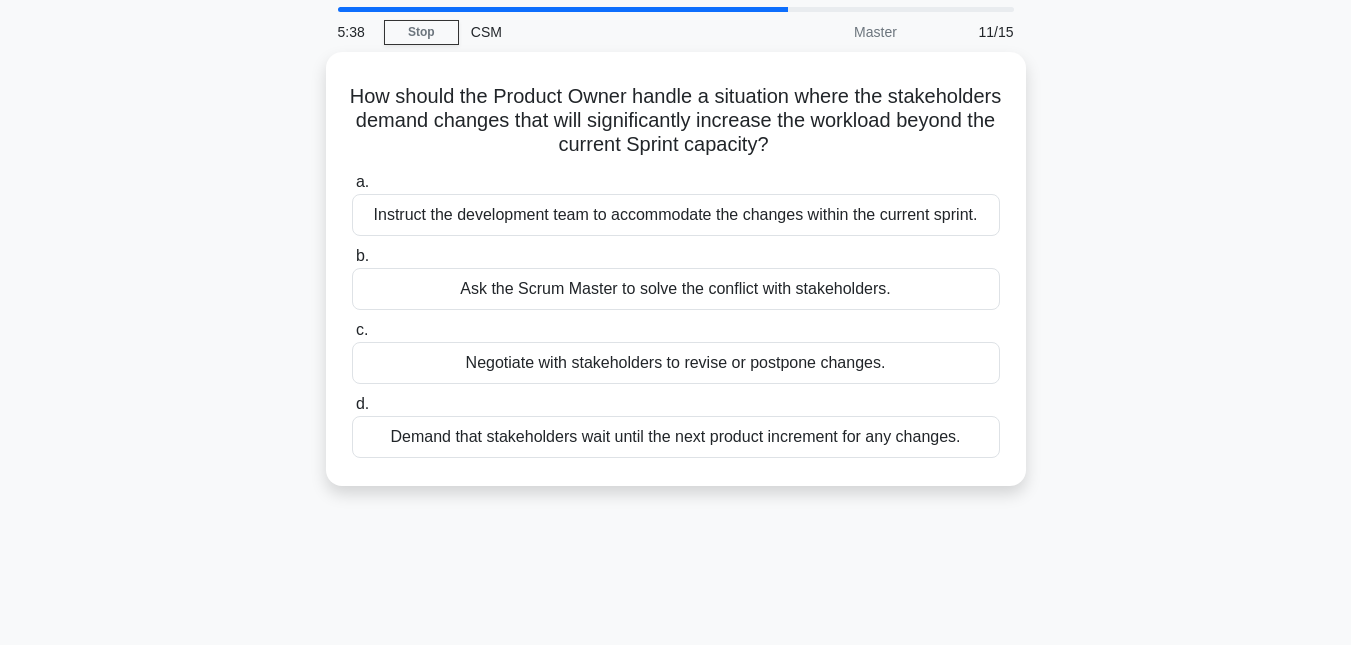 scroll, scrollTop: 100, scrollLeft: 0, axis: vertical 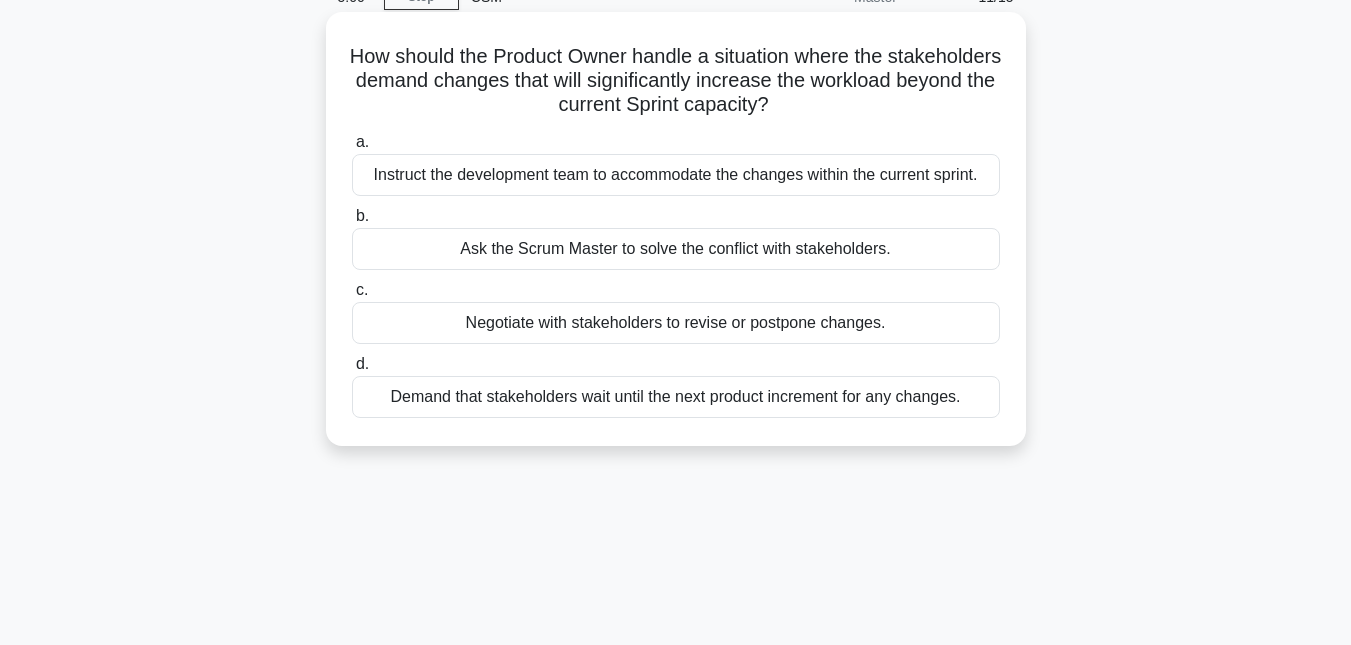click on "Negotiate with stakeholders to revise or postpone changes." at bounding box center (676, 323) 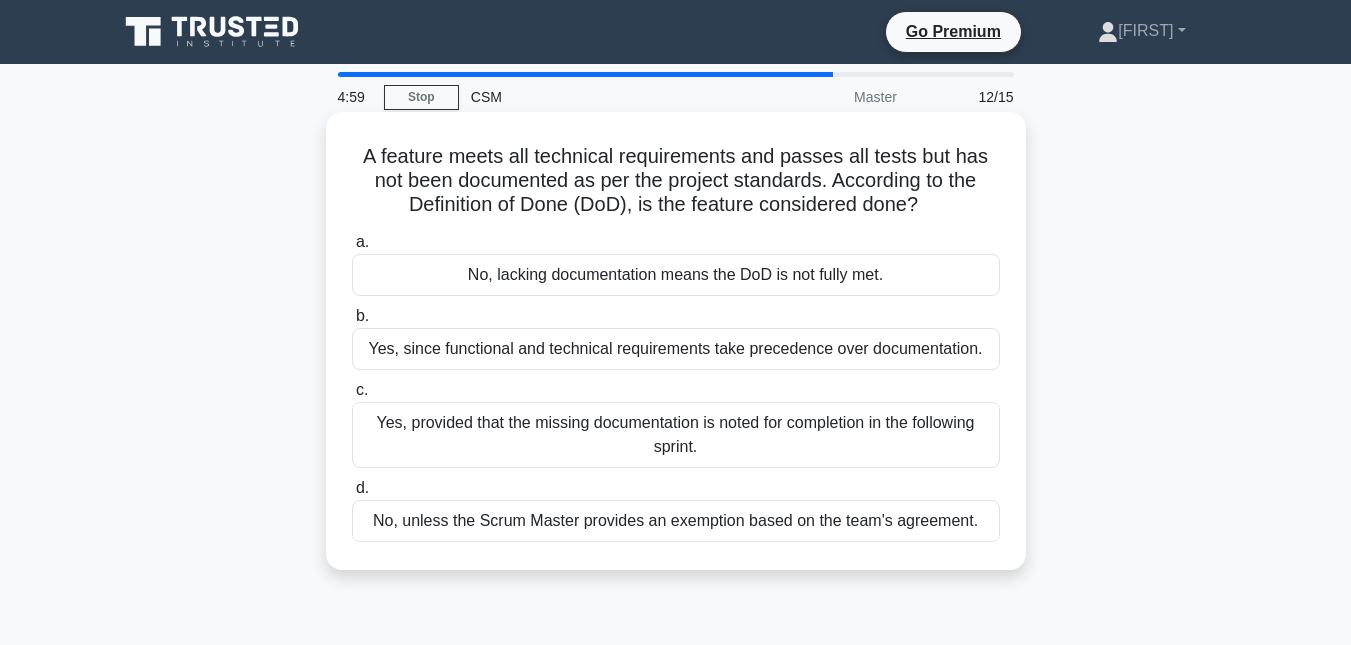 scroll, scrollTop: 100, scrollLeft: 0, axis: vertical 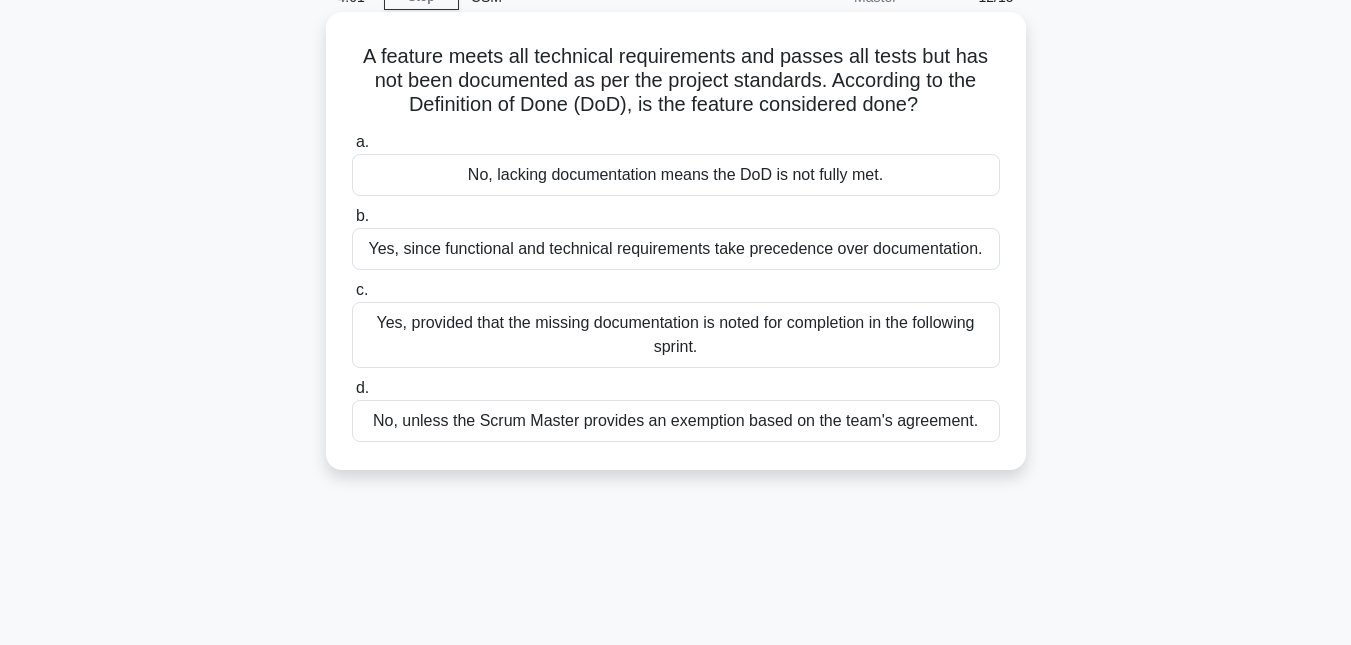 click on "No, lacking documentation means the DoD is not fully met." at bounding box center [676, 175] 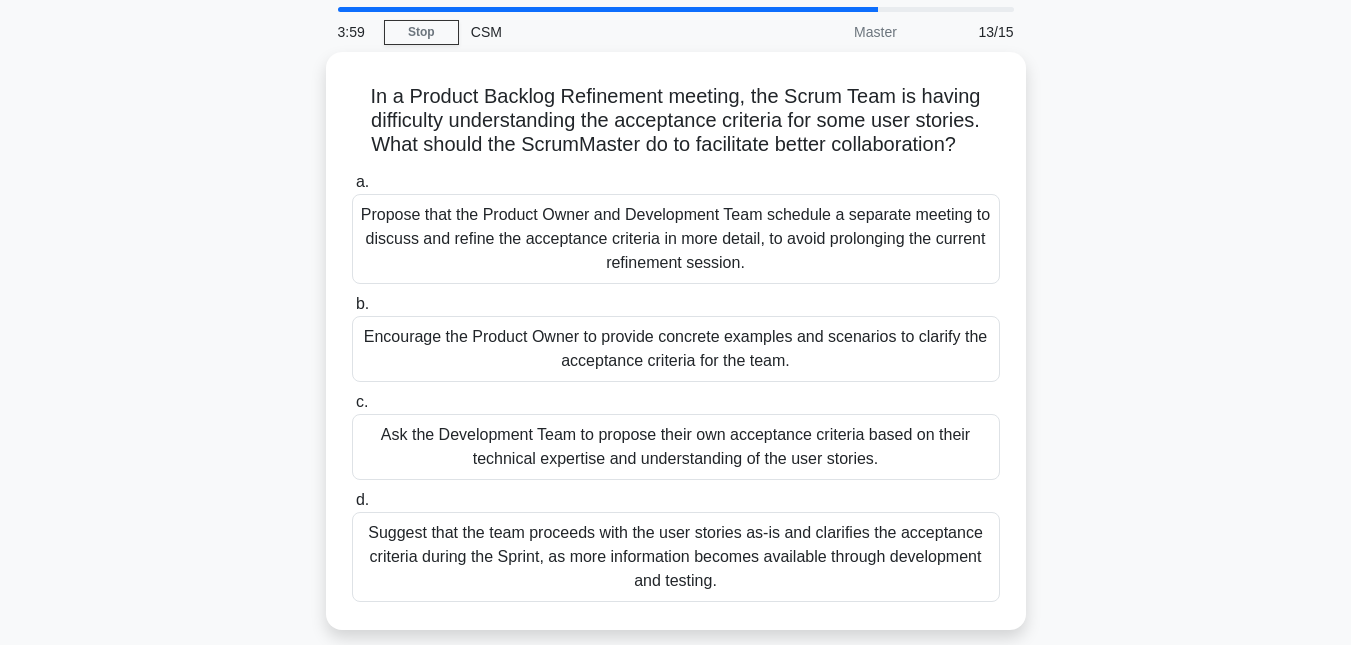 scroll, scrollTop: 100, scrollLeft: 0, axis: vertical 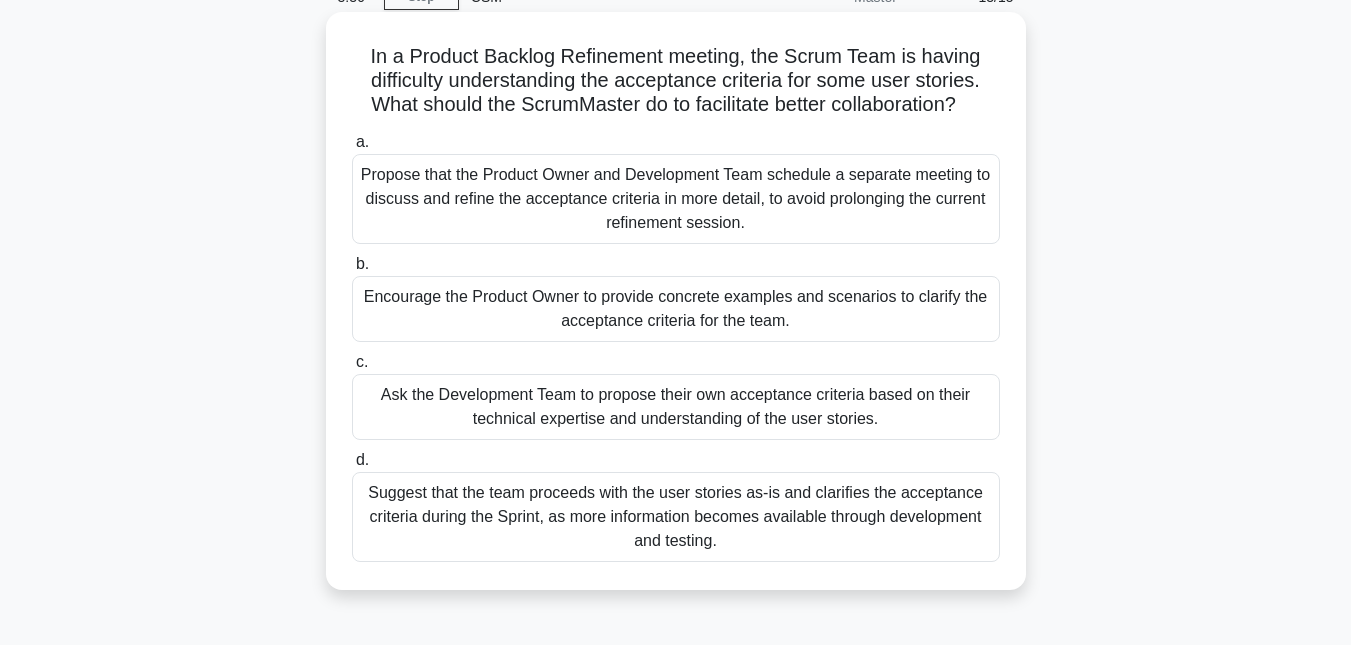 click on "Propose that the Product Owner and Development Team schedule a separate meeting to discuss and refine the acceptance criteria in more detail, to avoid prolonging the current refinement session." at bounding box center (676, 199) 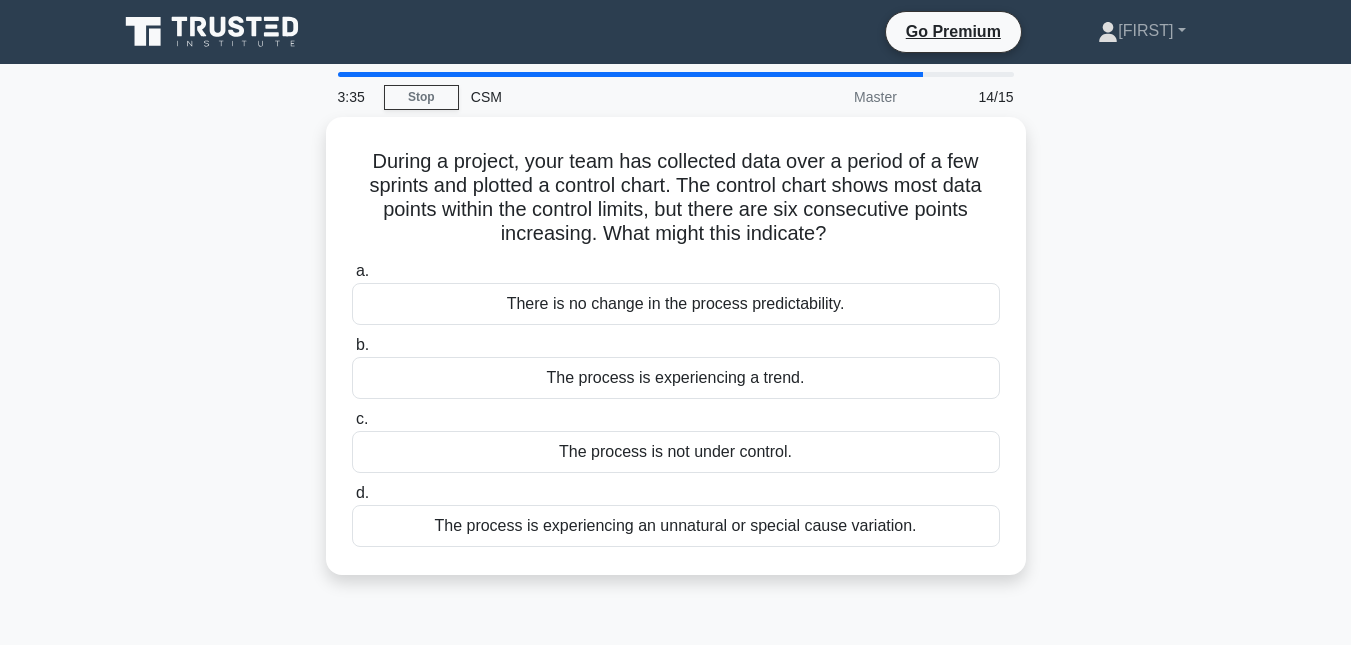 scroll, scrollTop: 100, scrollLeft: 0, axis: vertical 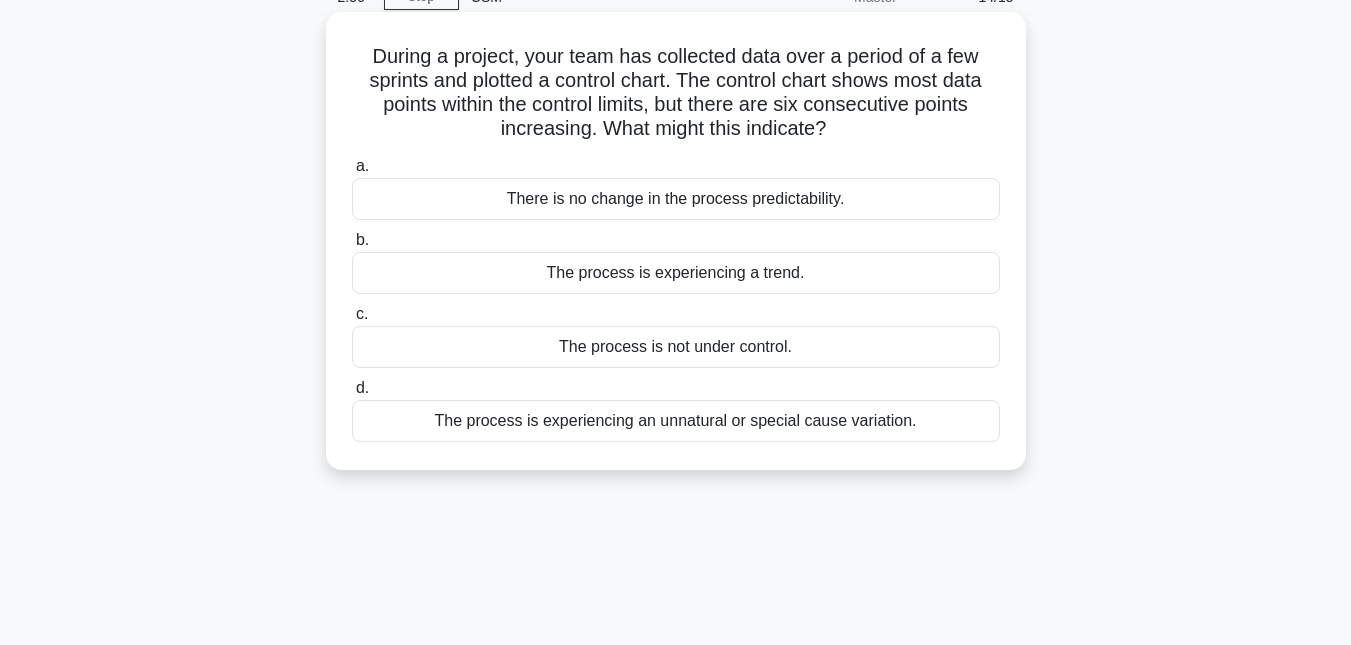click on "The process is experiencing an unnatural or special cause variation." at bounding box center [676, 421] 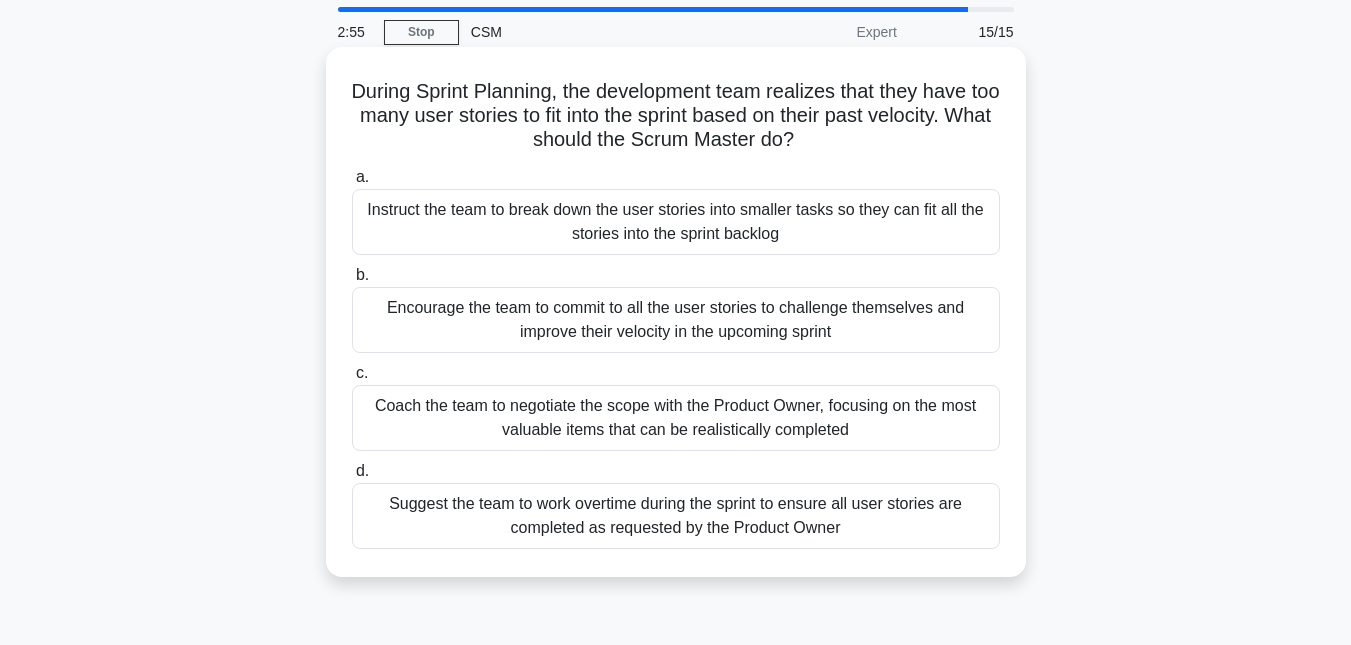 scroll, scrollTop: 100, scrollLeft: 0, axis: vertical 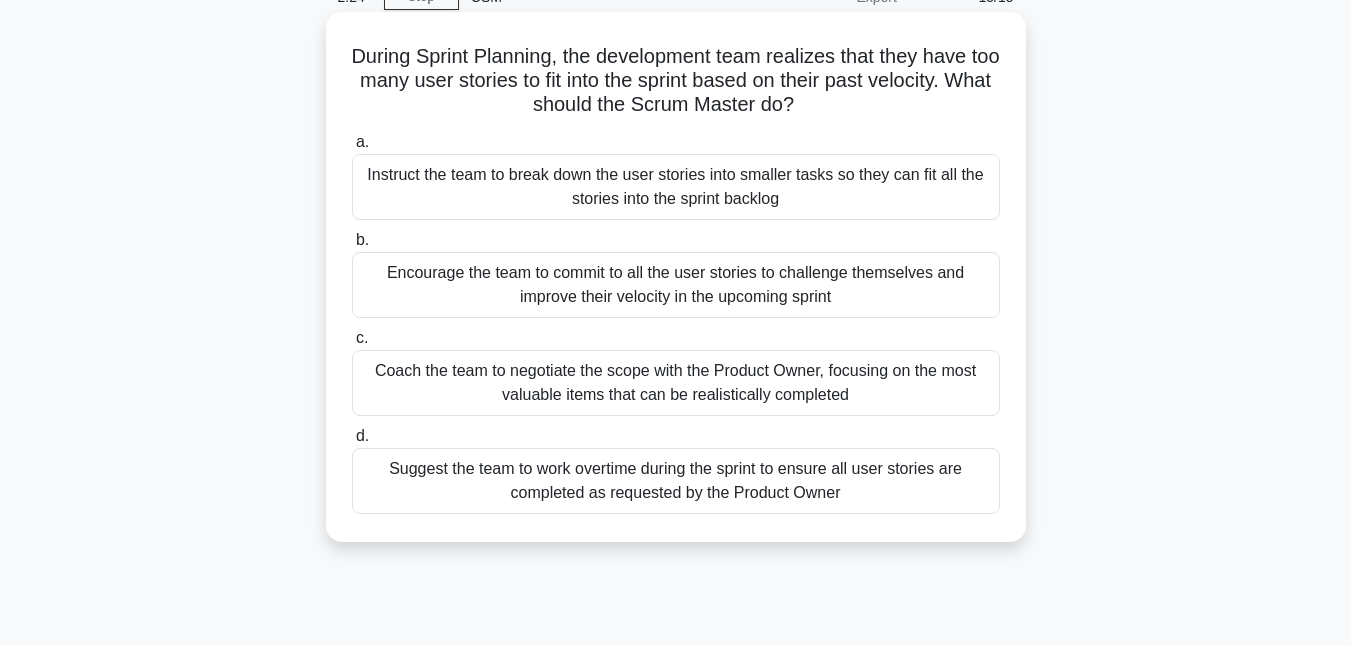 click on "Coach the team to negotiate the scope with the Product Owner, focusing on the most valuable items that can be realistically completed" at bounding box center [676, 383] 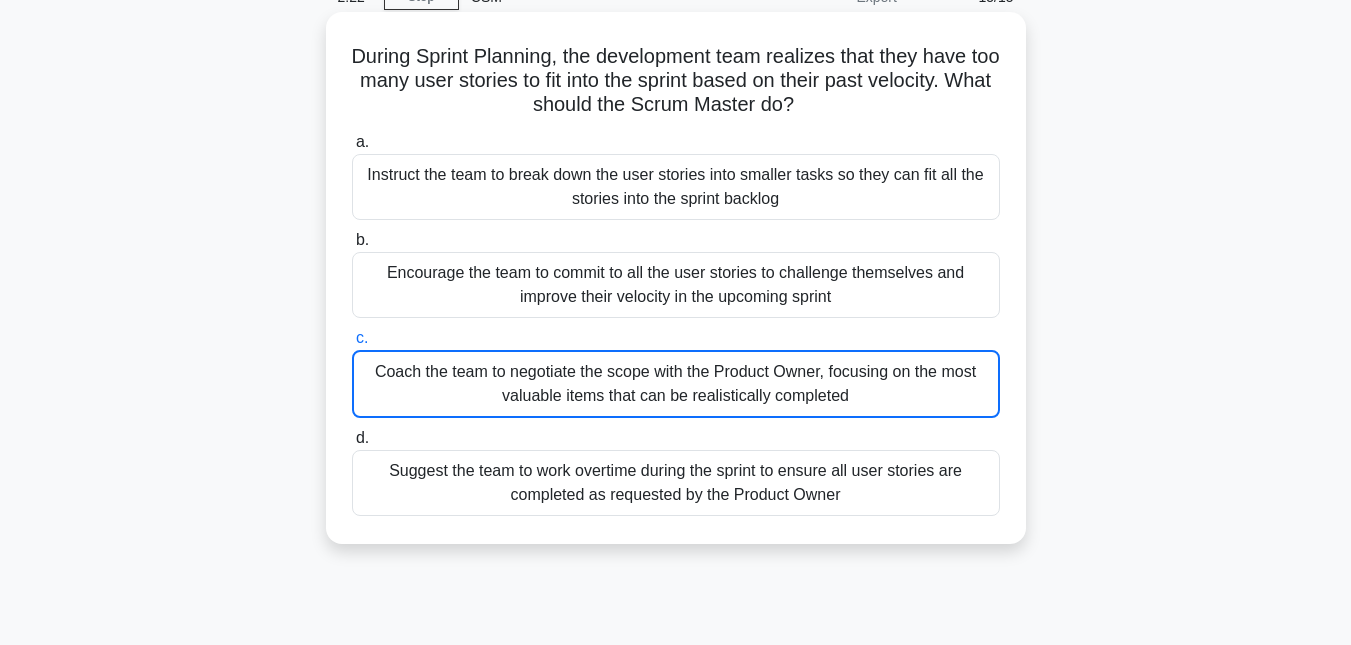 scroll, scrollTop: 0, scrollLeft: 0, axis: both 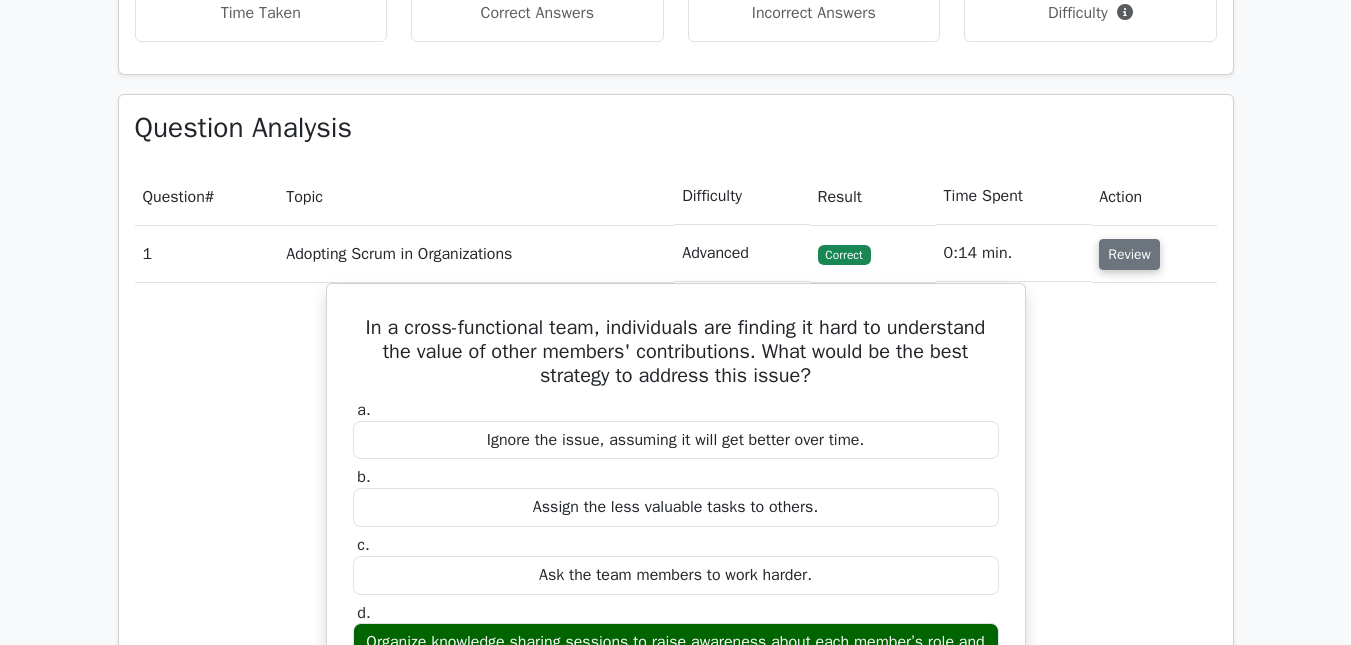 click on "Review" at bounding box center [1129, 254] 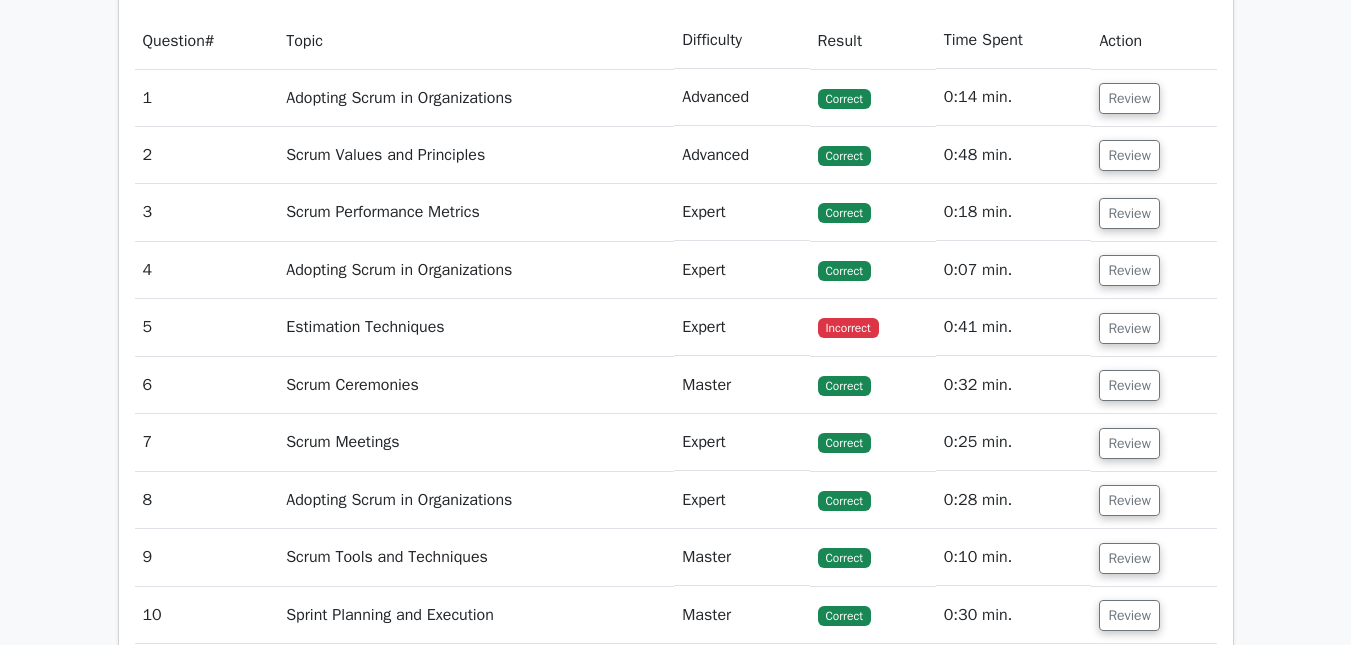 scroll, scrollTop: 1700, scrollLeft: 0, axis: vertical 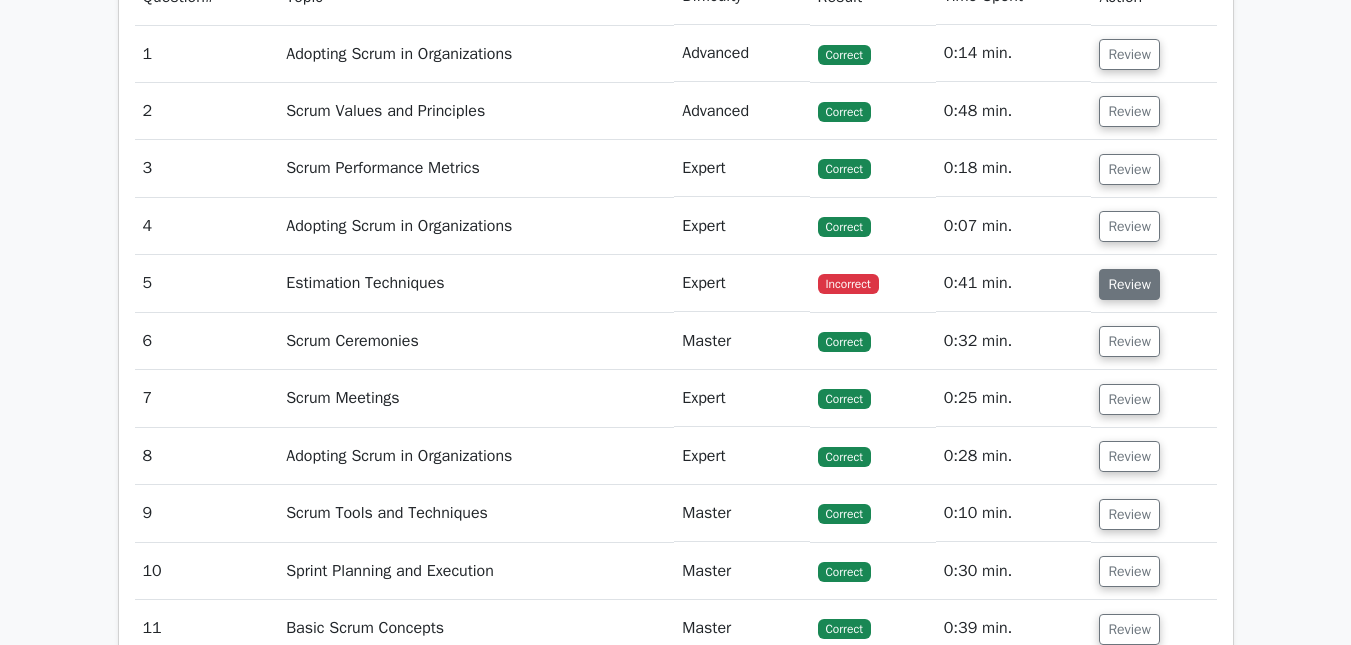 click on "Review" at bounding box center [1129, 284] 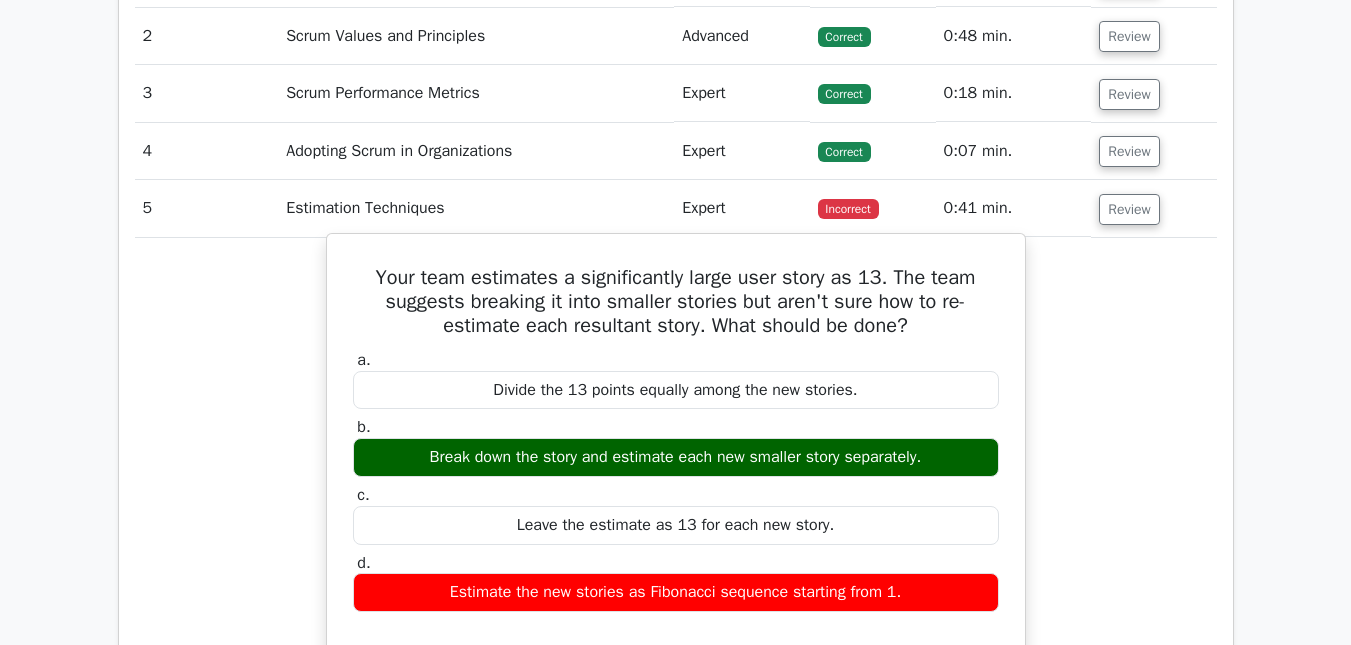 scroll, scrollTop: 1900, scrollLeft: 0, axis: vertical 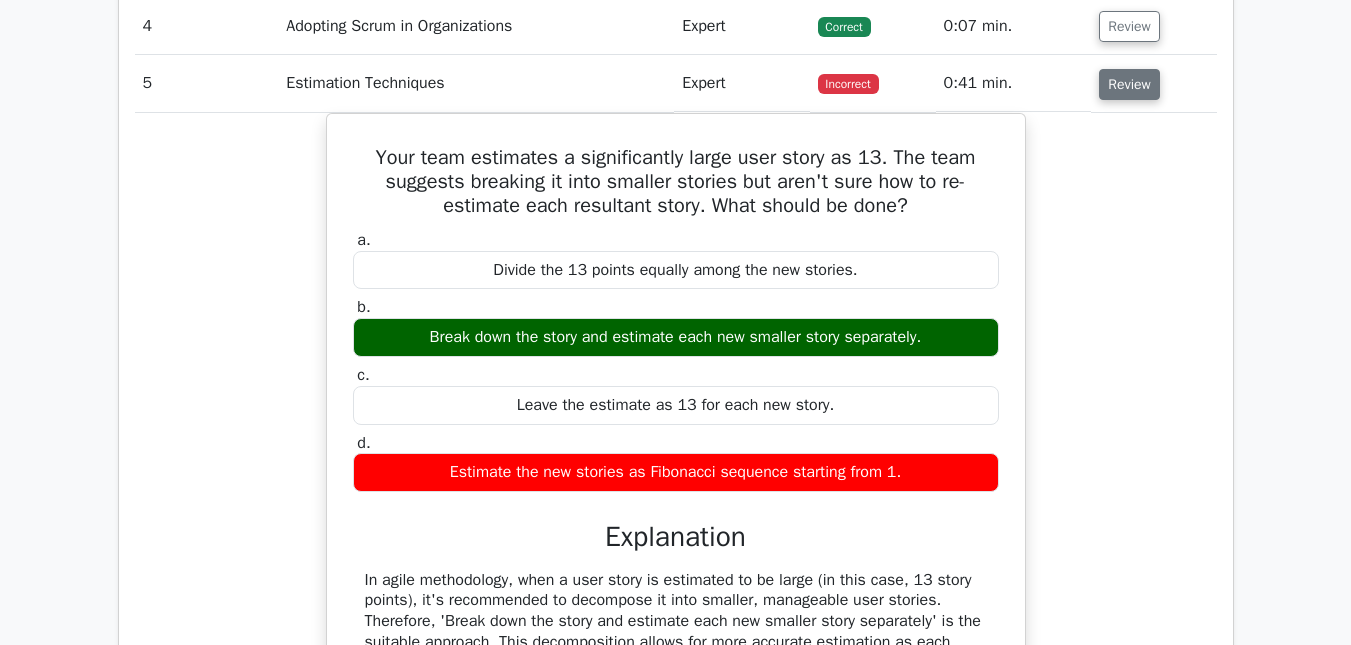 click on "Review" at bounding box center (1129, 84) 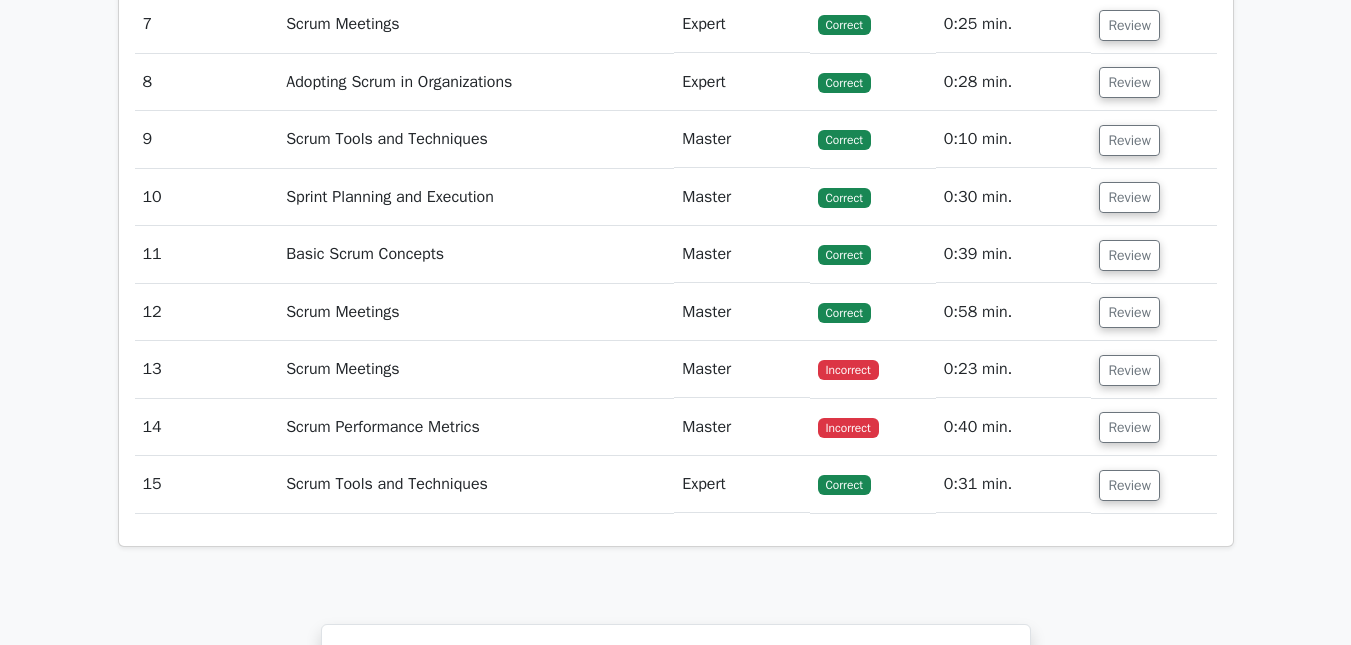 scroll, scrollTop: 2100, scrollLeft: 0, axis: vertical 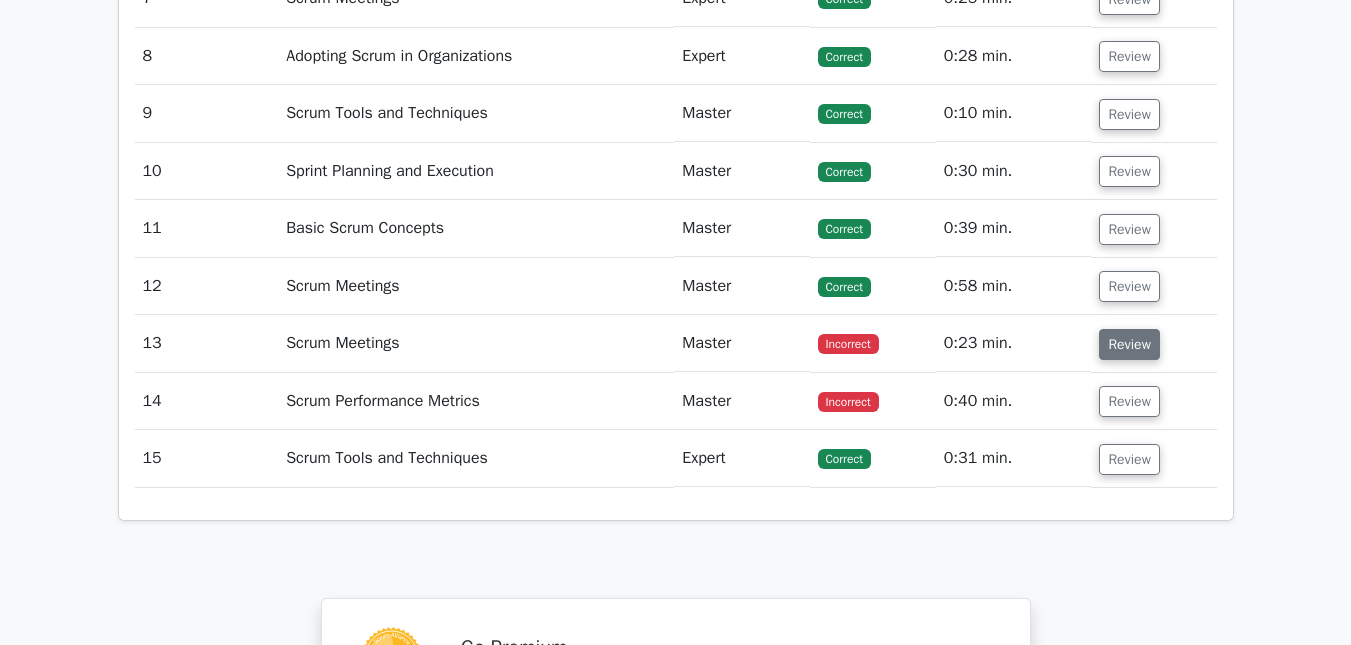 click on "Review" at bounding box center [1129, 344] 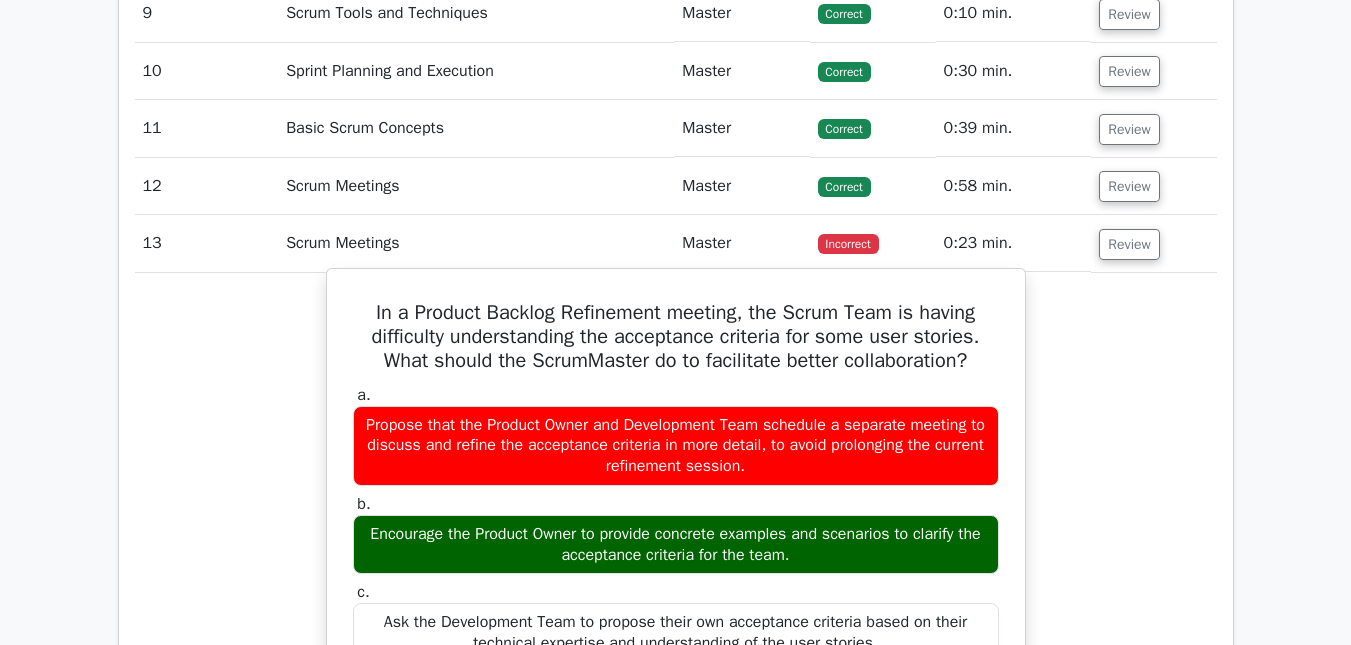 scroll, scrollTop: 2300, scrollLeft: 0, axis: vertical 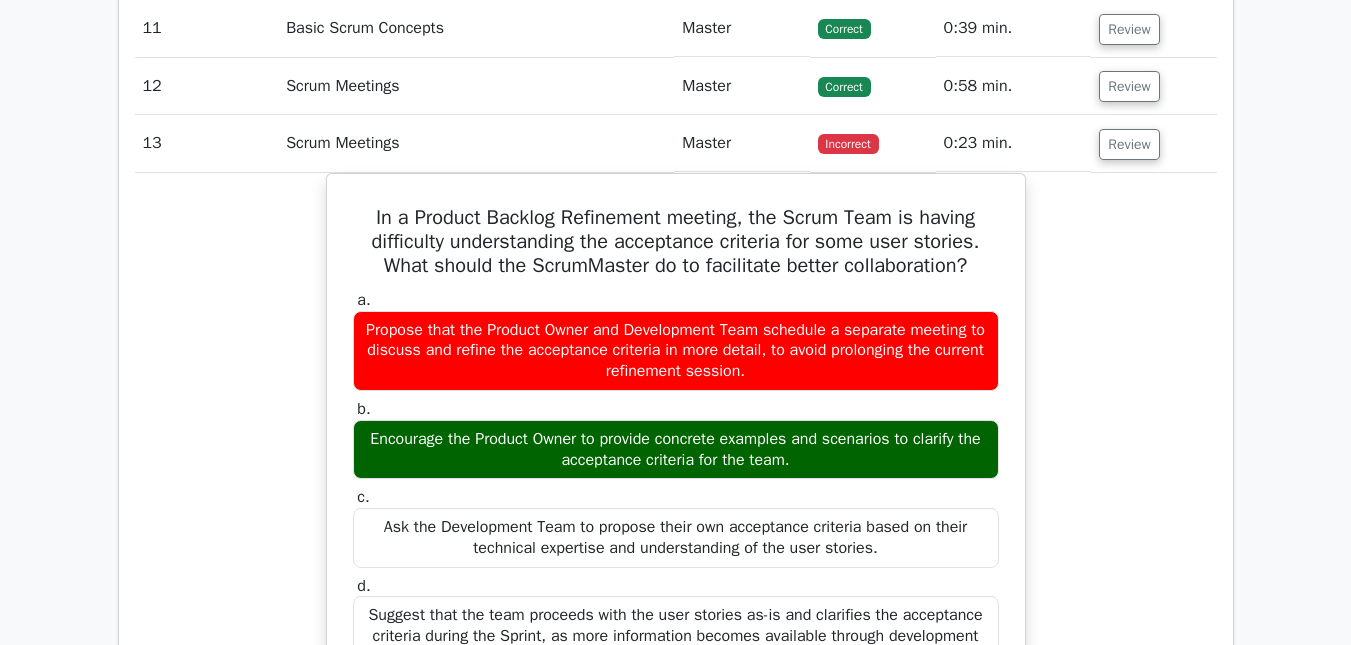 drag, startPoint x: 1180, startPoint y: 137, endPoint x: 1166, endPoint y: 144, distance: 15.652476 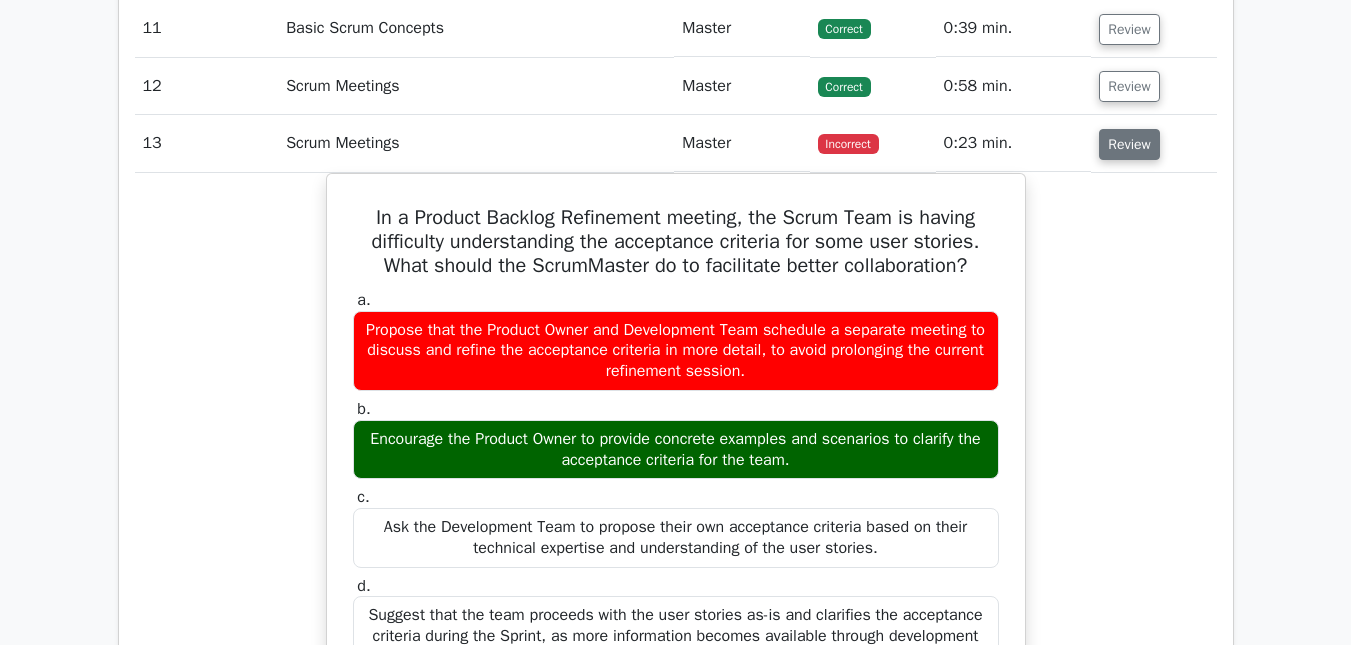 click on "Review" at bounding box center (1129, 144) 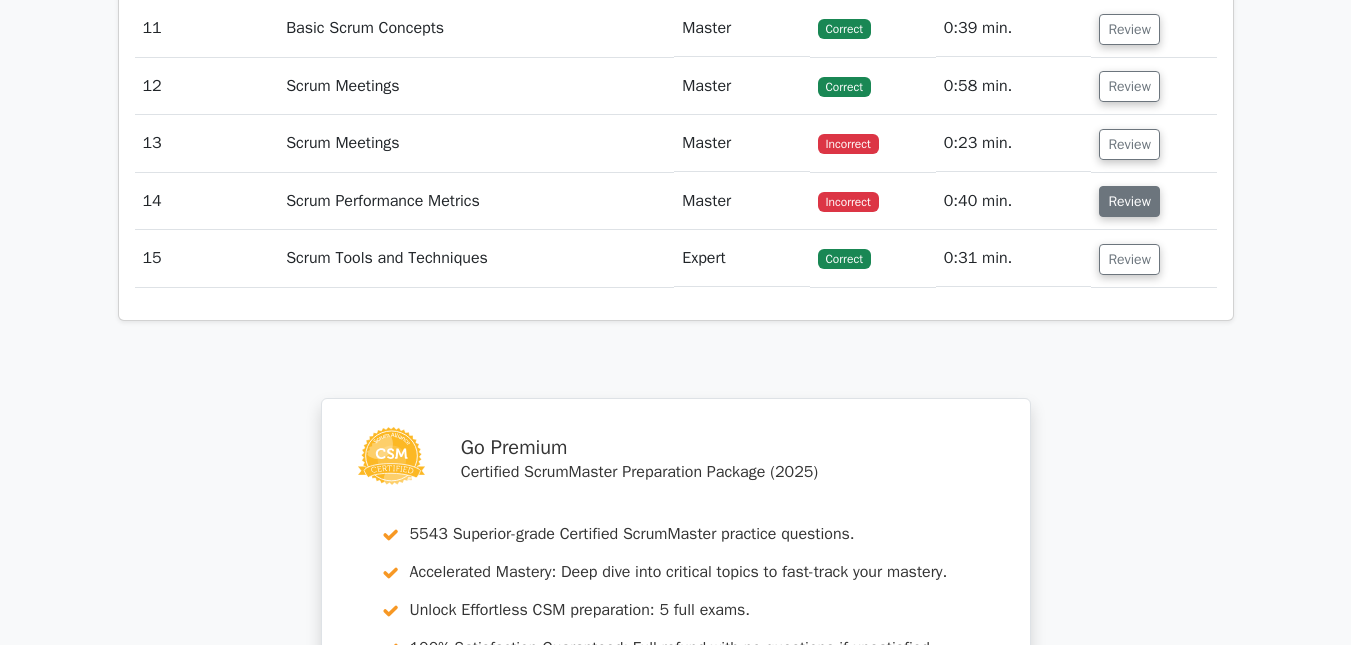 click on "Review" at bounding box center (1129, 201) 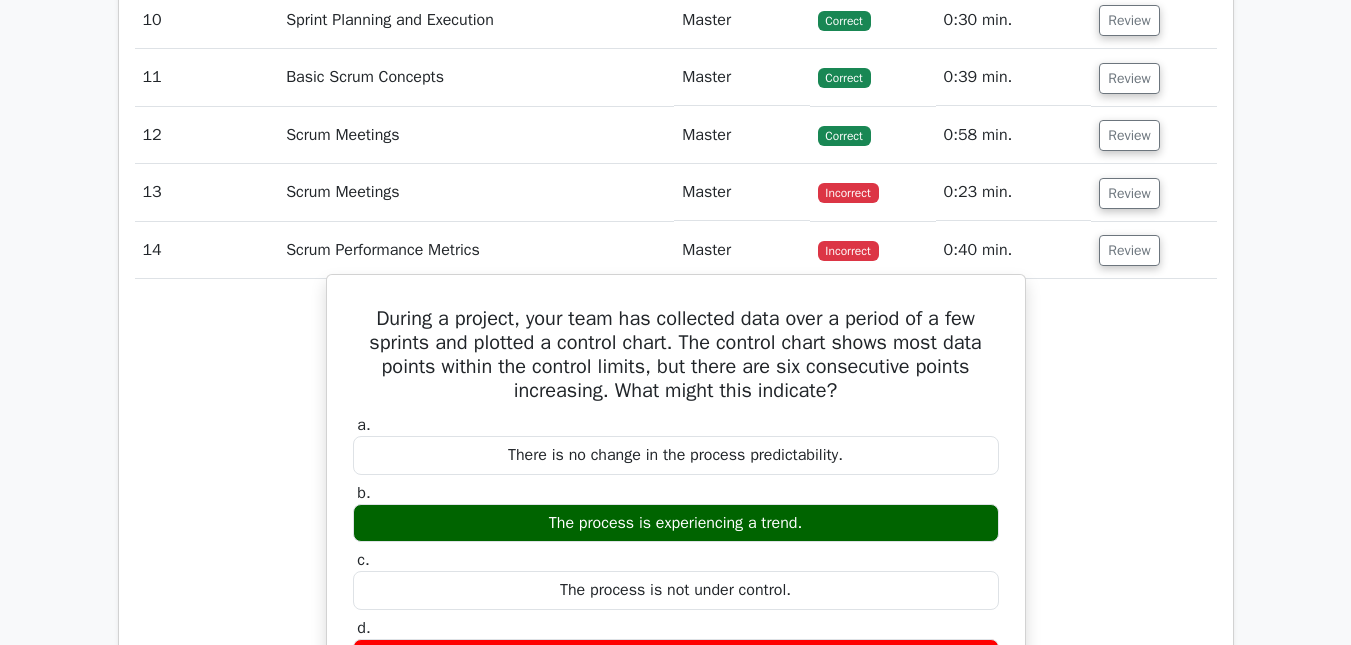 scroll, scrollTop: 2300, scrollLeft: 0, axis: vertical 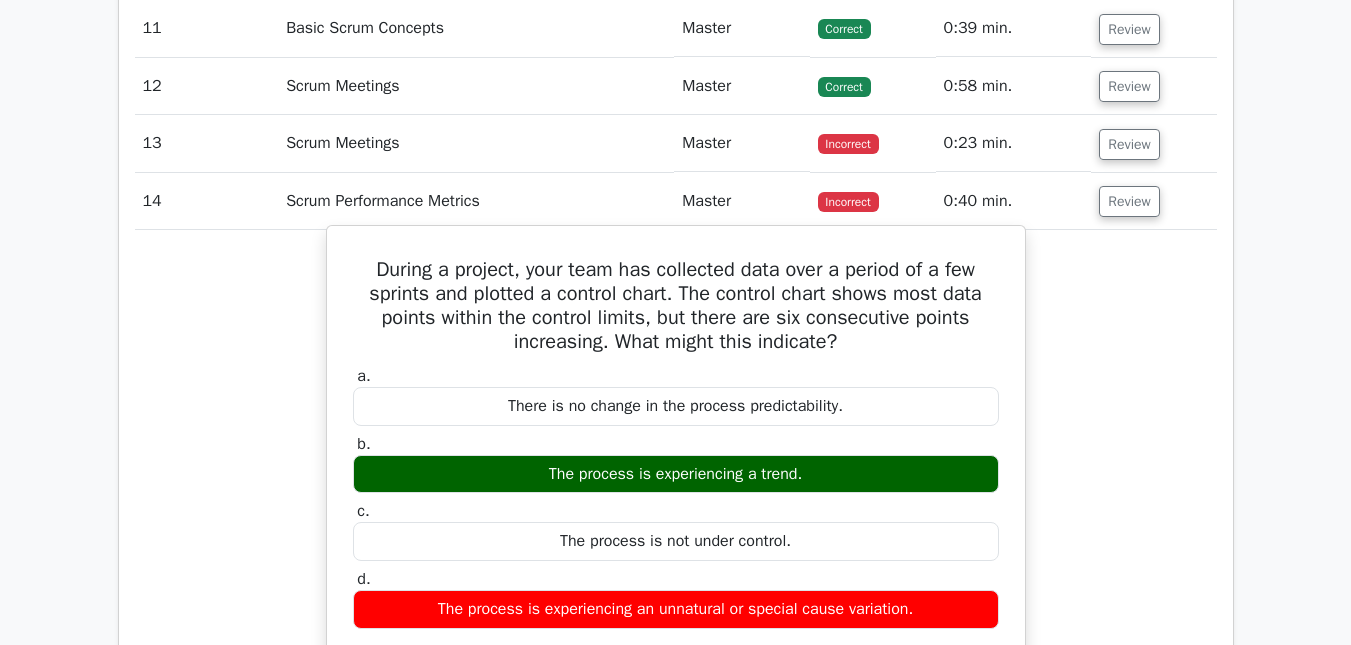 drag, startPoint x: 361, startPoint y: 270, endPoint x: 874, endPoint y: 568, distance: 593.27313 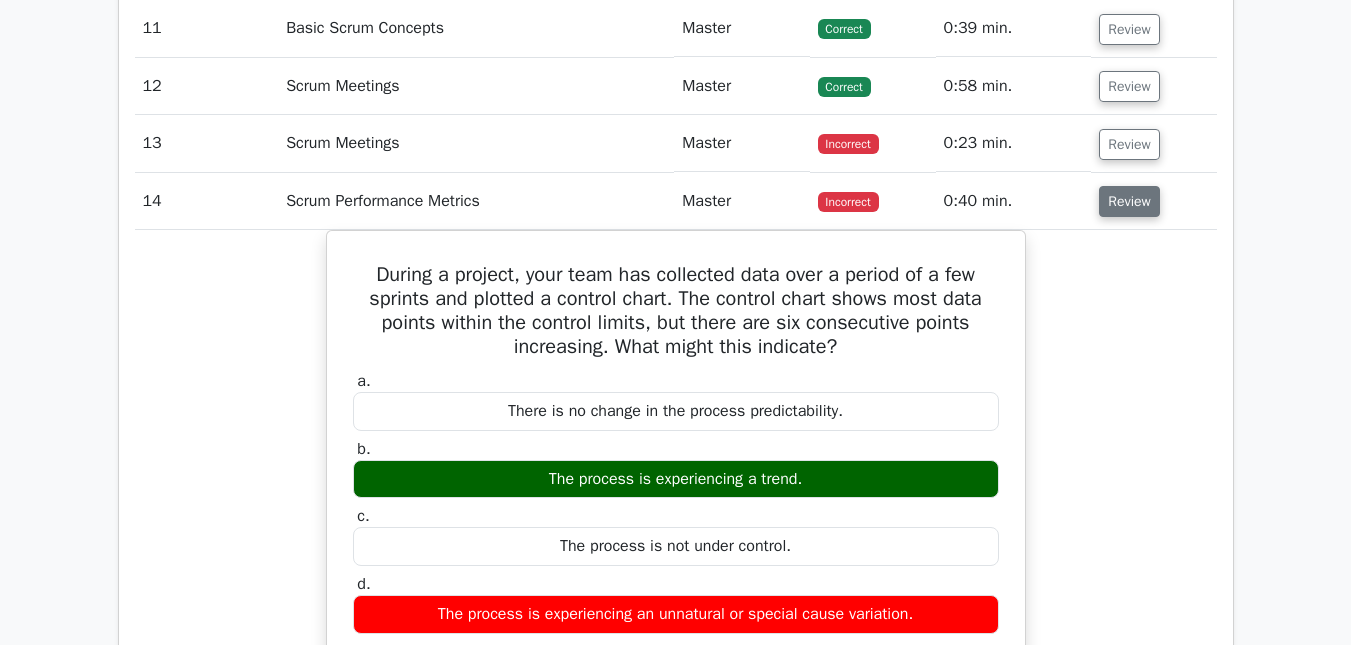 click on "Review" at bounding box center (1129, 201) 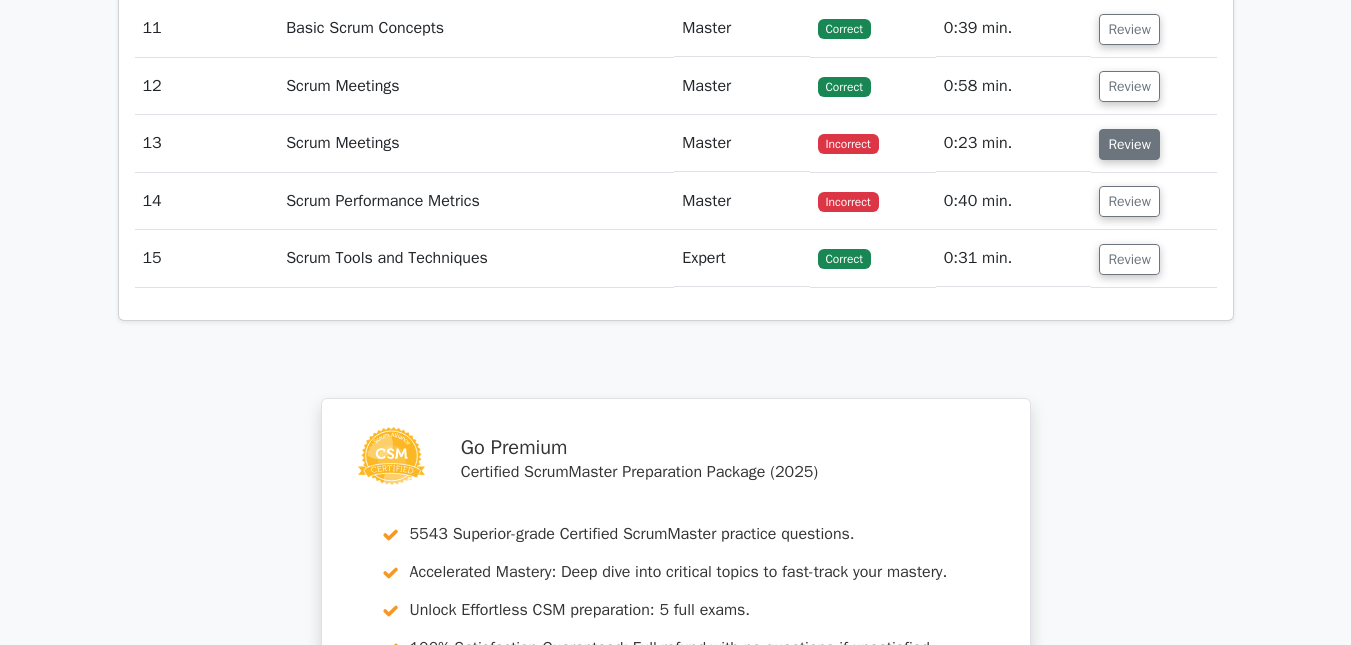 click on "Review" at bounding box center (1129, 144) 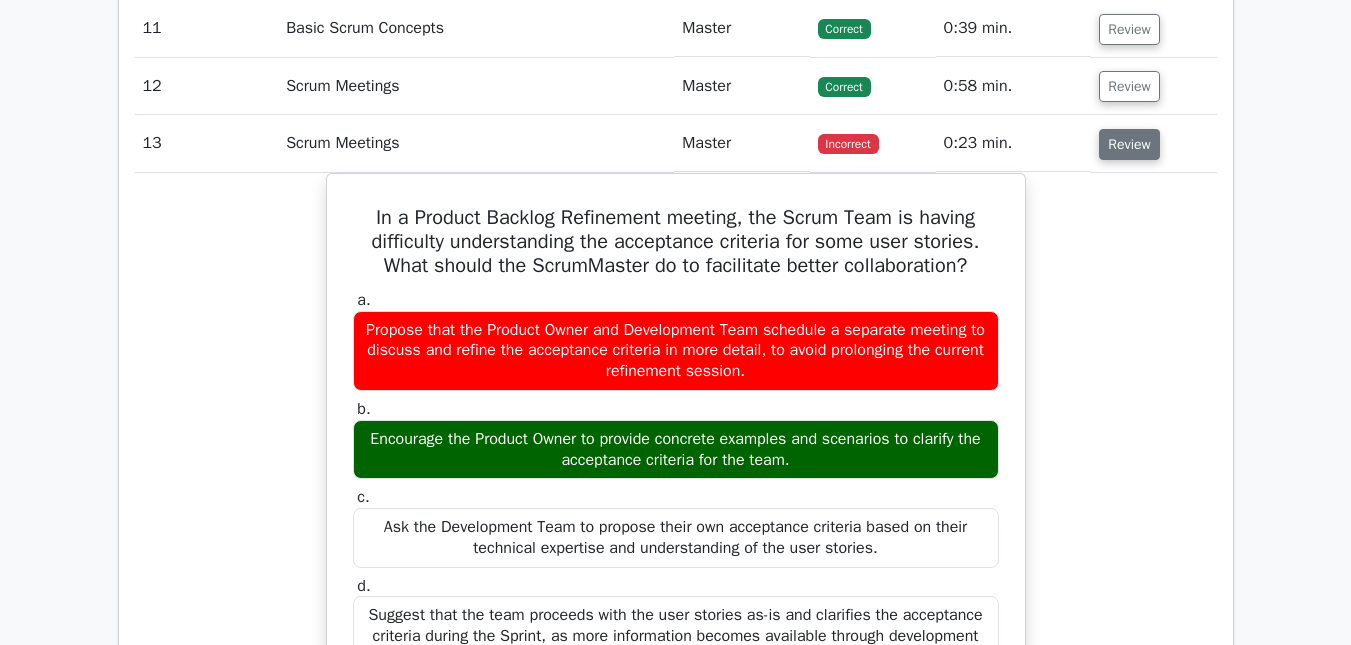 click on "Review" at bounding box center (1129, 144) 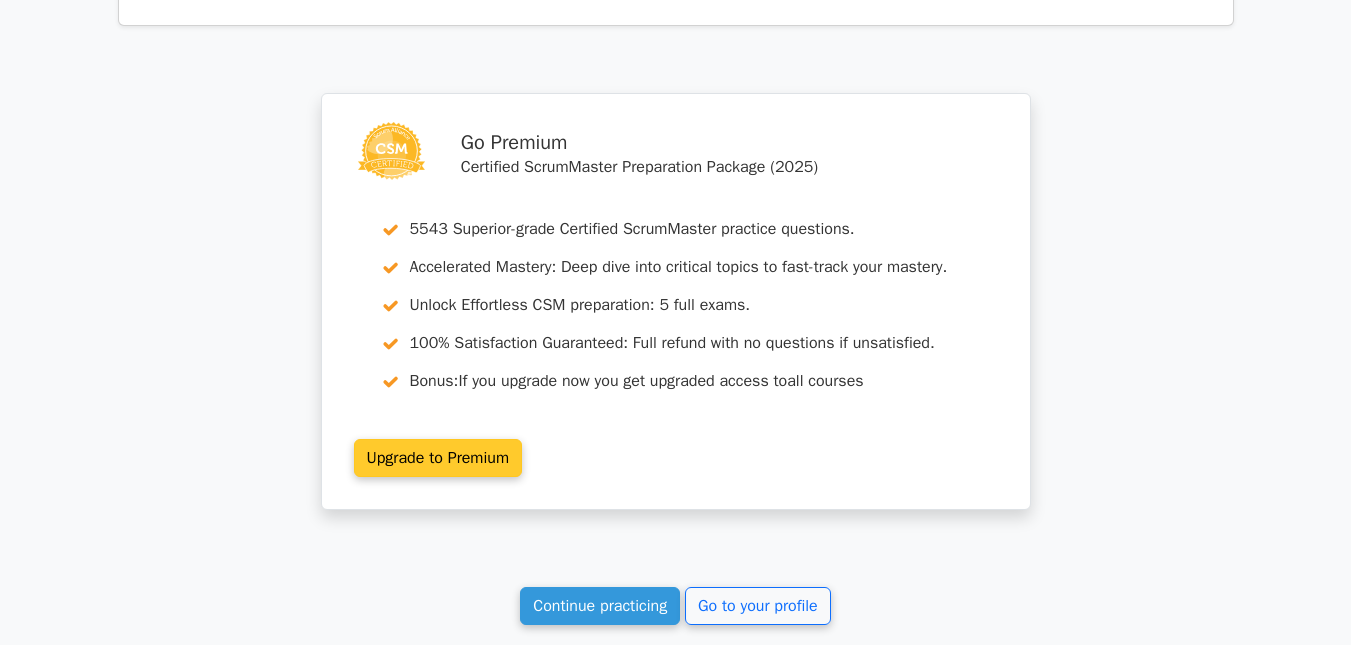 scroll, scrollTop: 2865, scrollLeft: 0, axis: vertical 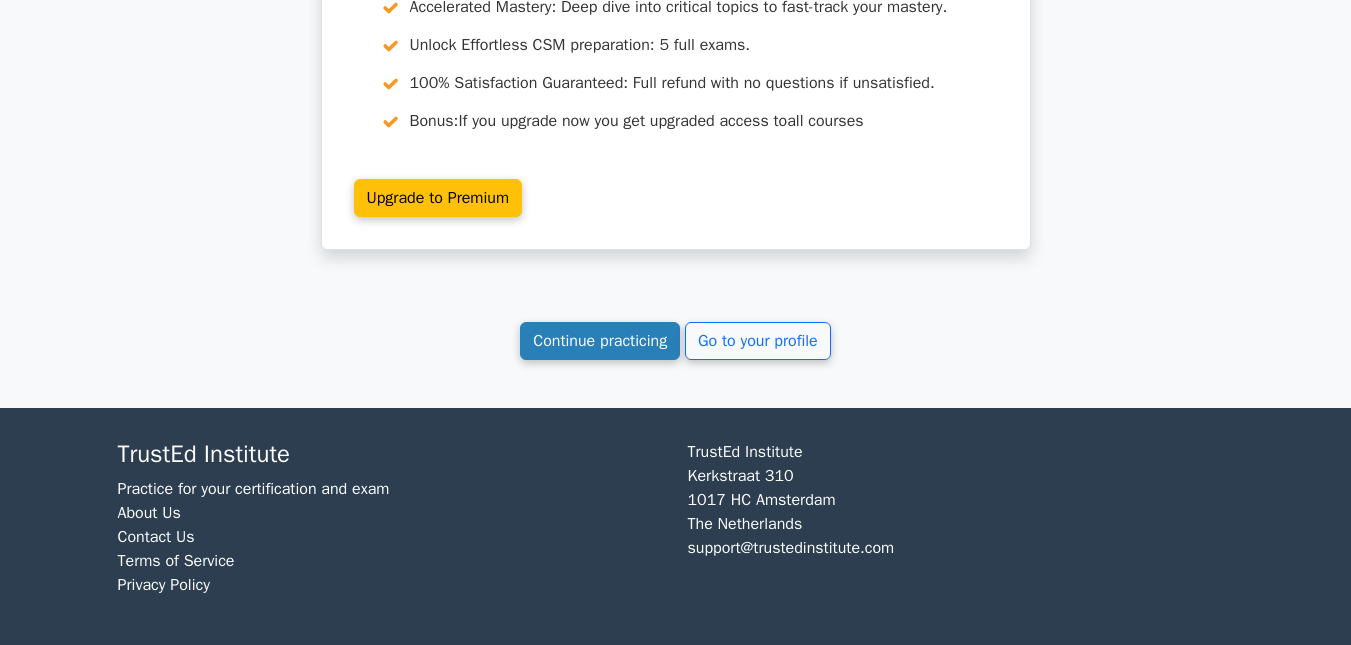 click on "Continue practicing" at bounding box center [600, 341] 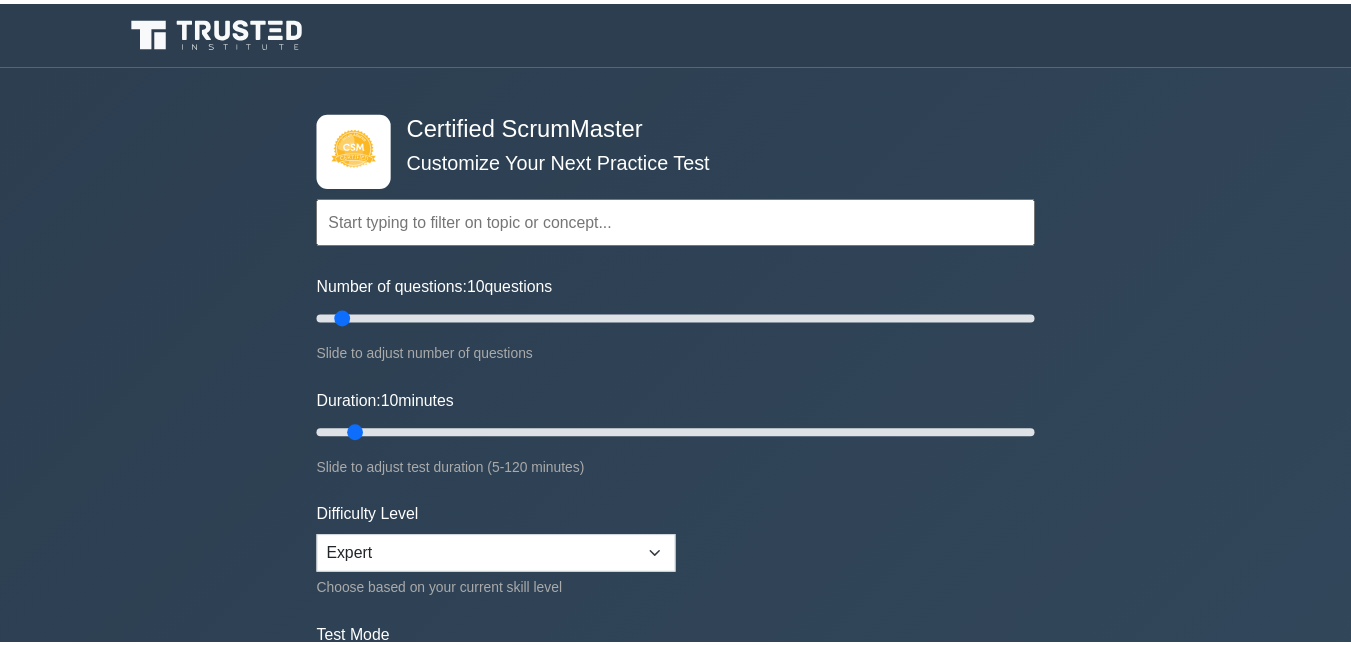 scroll, scrollTop: 0, scrollLeft: 0, axis: both 